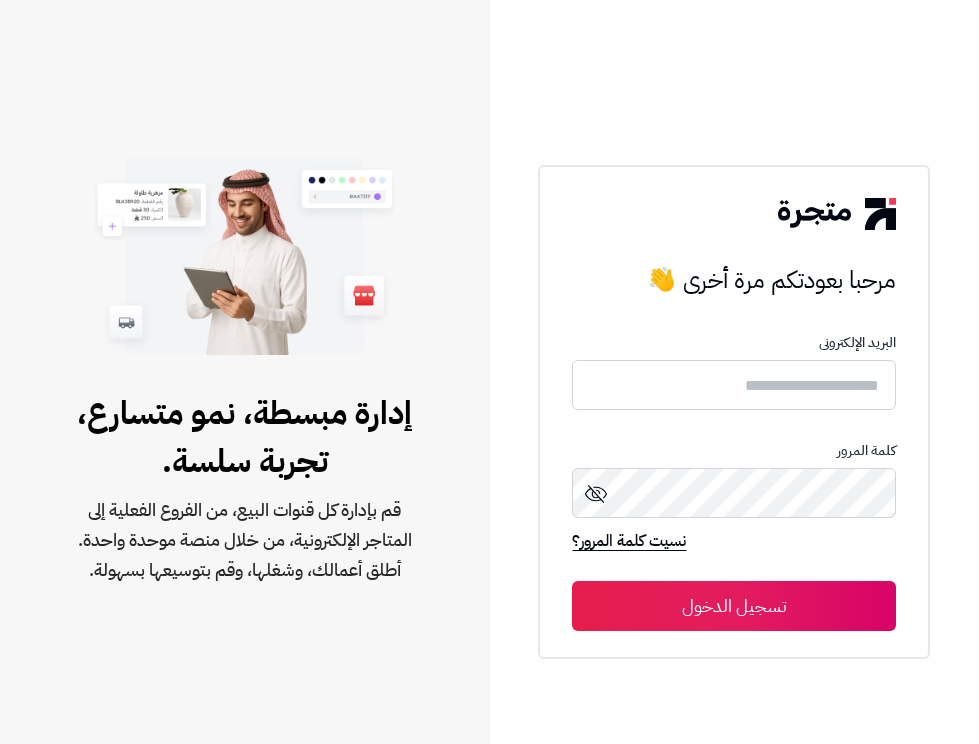 scroll, scrollTop: 0, scrollLeft: 0, axis: both 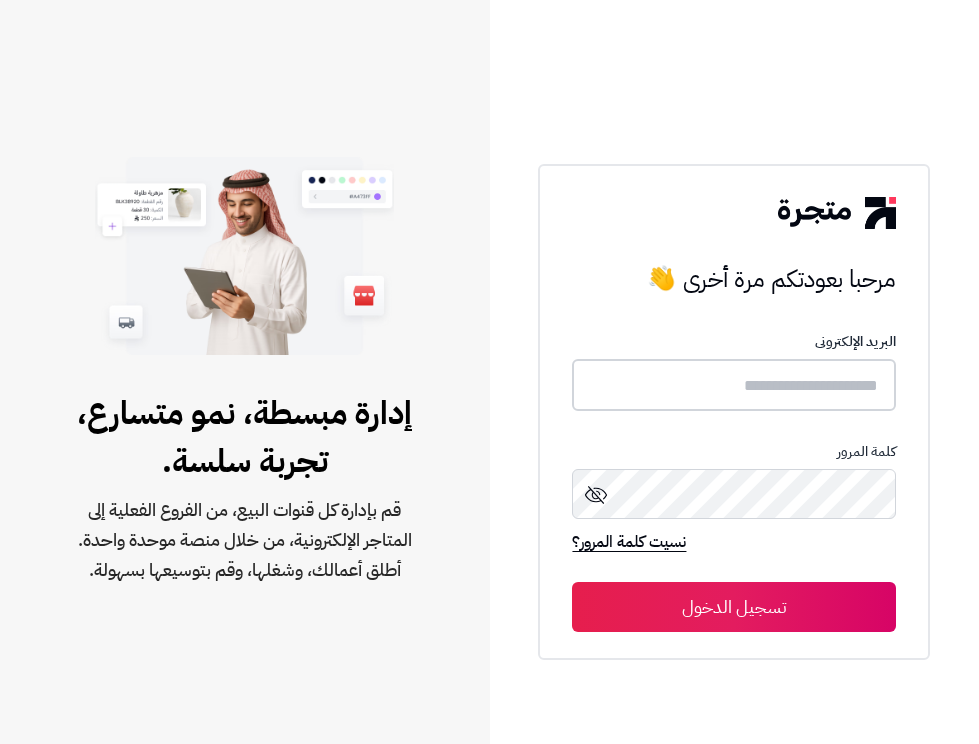 type on "**********" 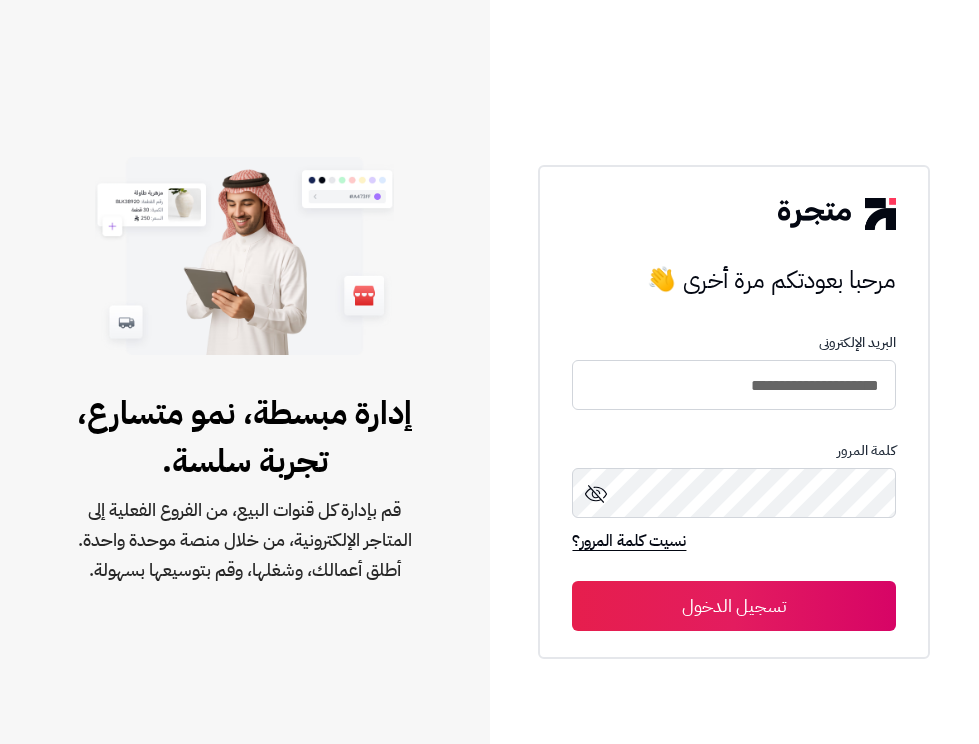 click on "تسجيل الدخول" at bounding box center (734, 606) 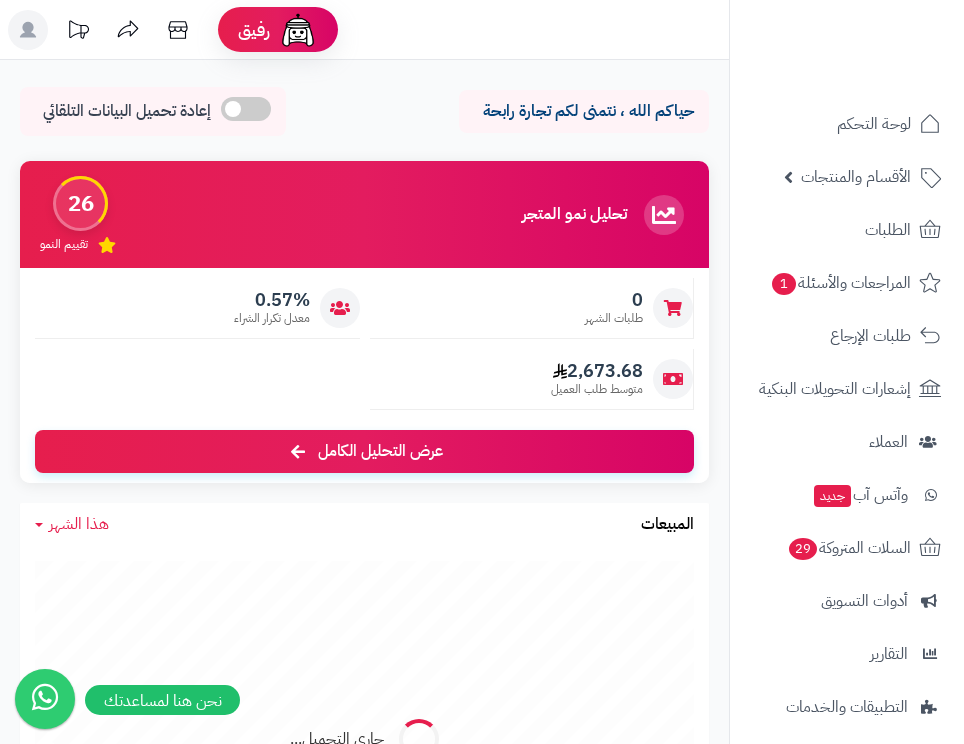 scroll, scrollTop: 0, scrollLeft: 0, axis: both 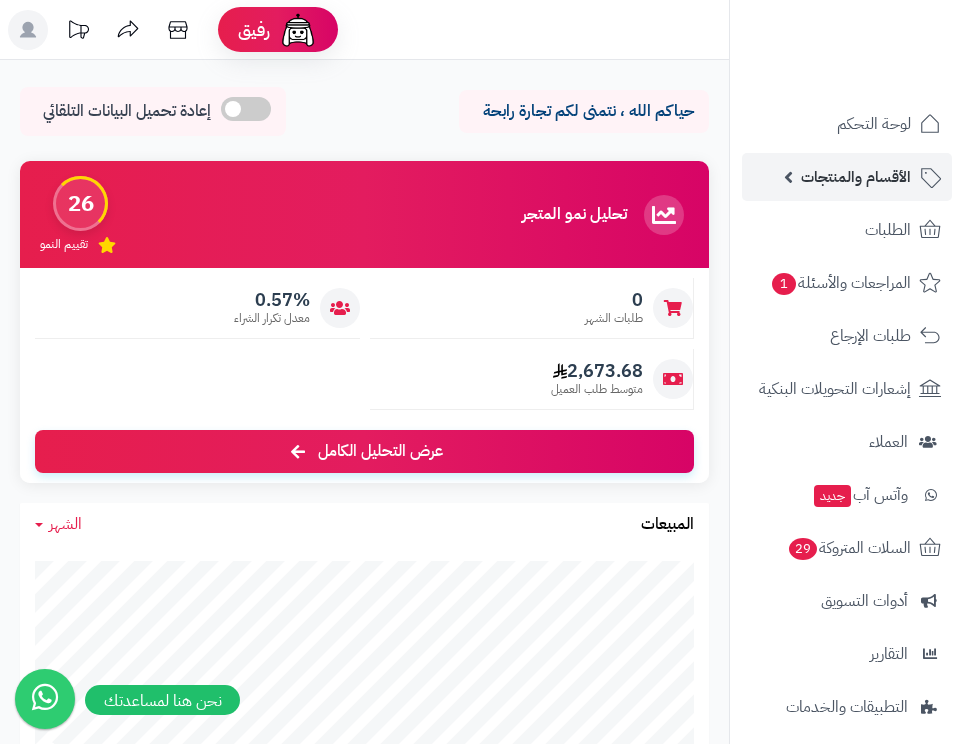 click on "الأقسام والمنتجات" at bounding box center (856, 177) 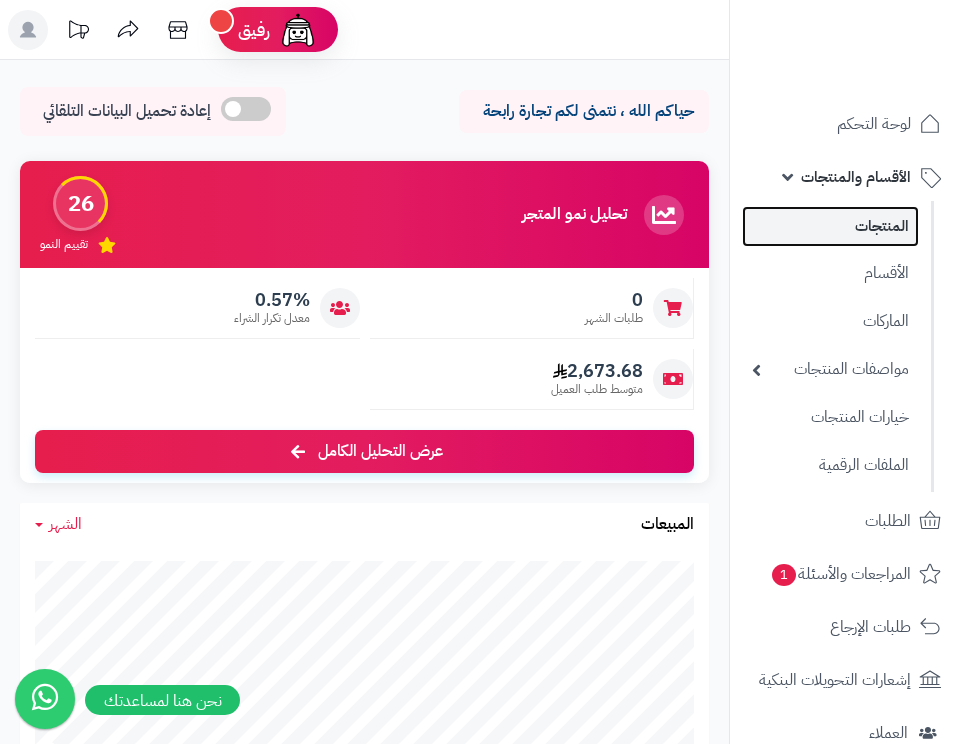 click on "المنتجات" at bounding box center [830, 226] 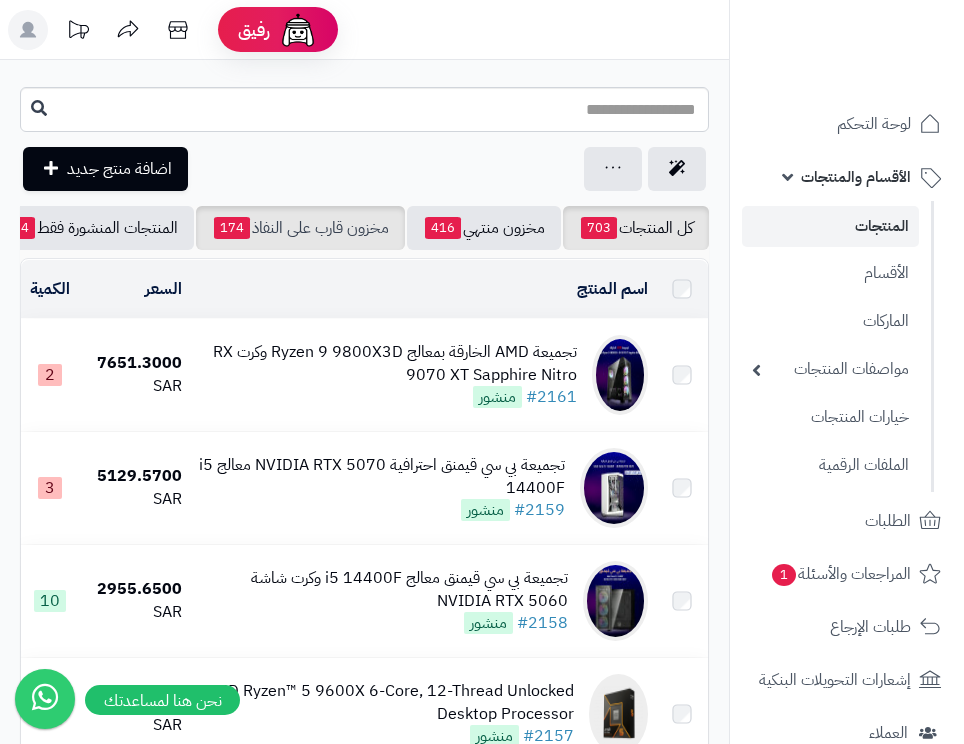 scroll, scrollTop: 0, scrollLeft: 0, axis: both 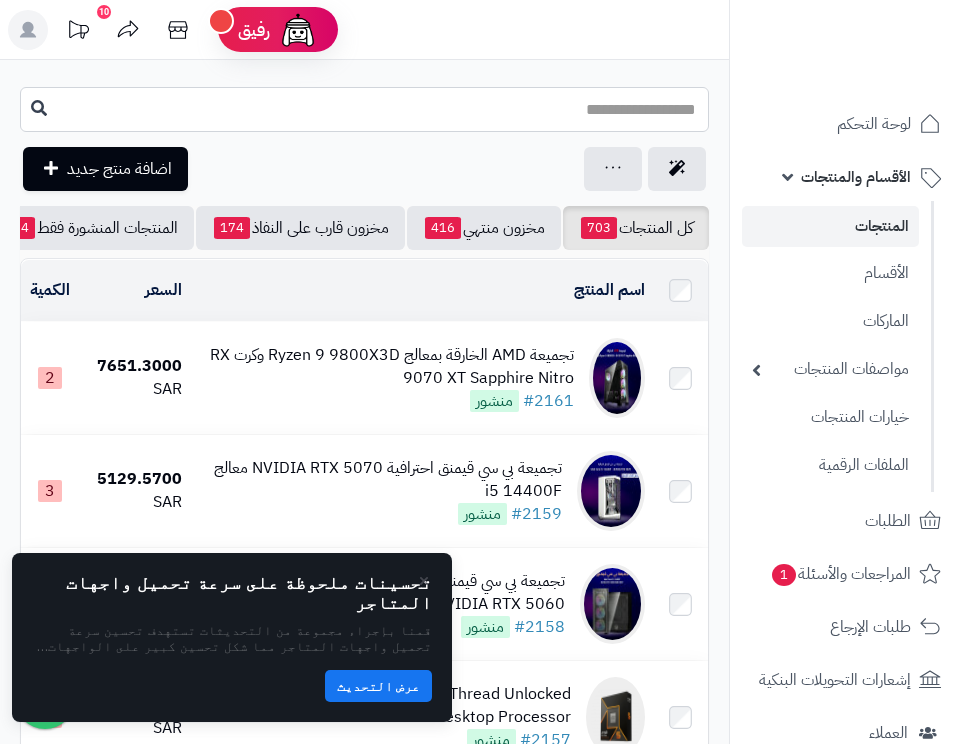 click at bounding box center [364, 109] 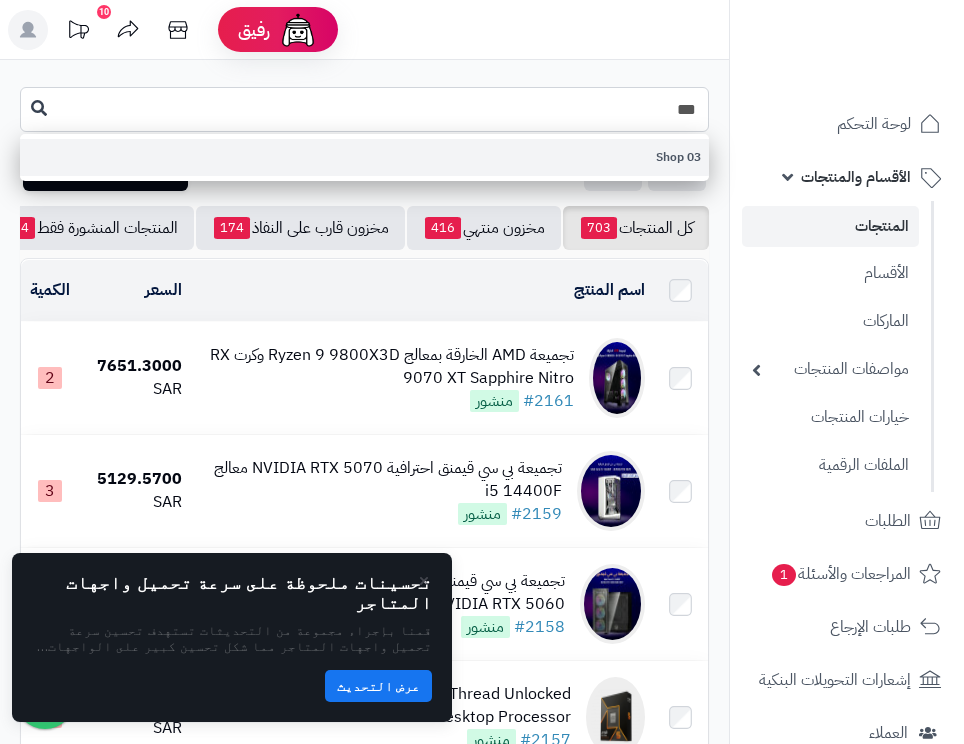 type on "***" 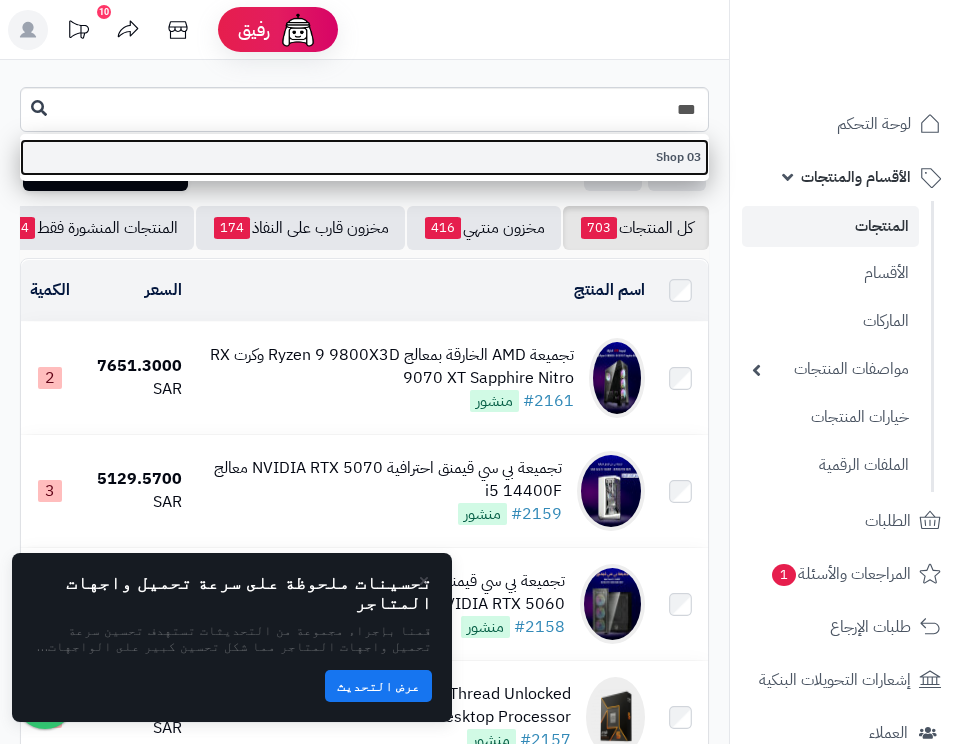 click on "03 Shop" at bounding box center (364, 157) 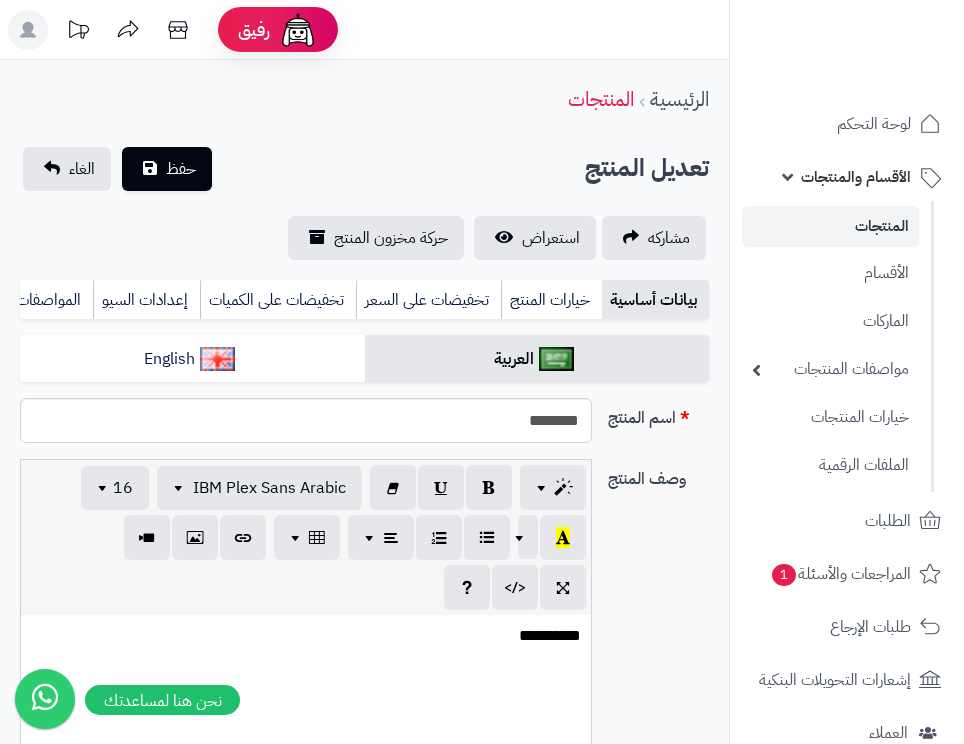 select 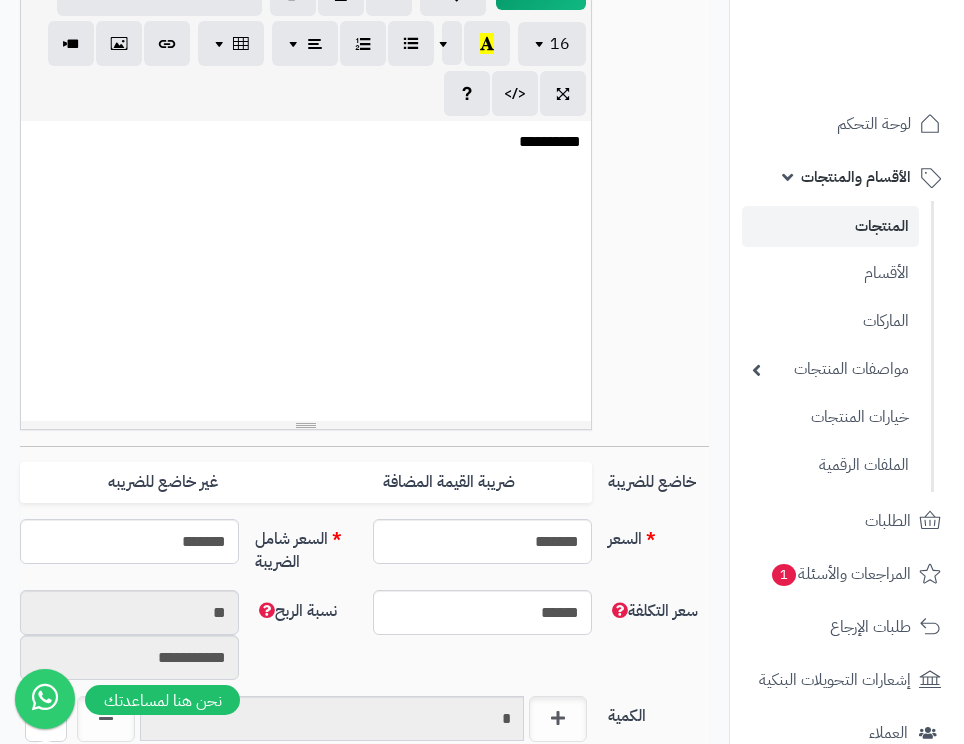 scroll, scrollTop: 500, scrollLeft: 0, axis: vertical 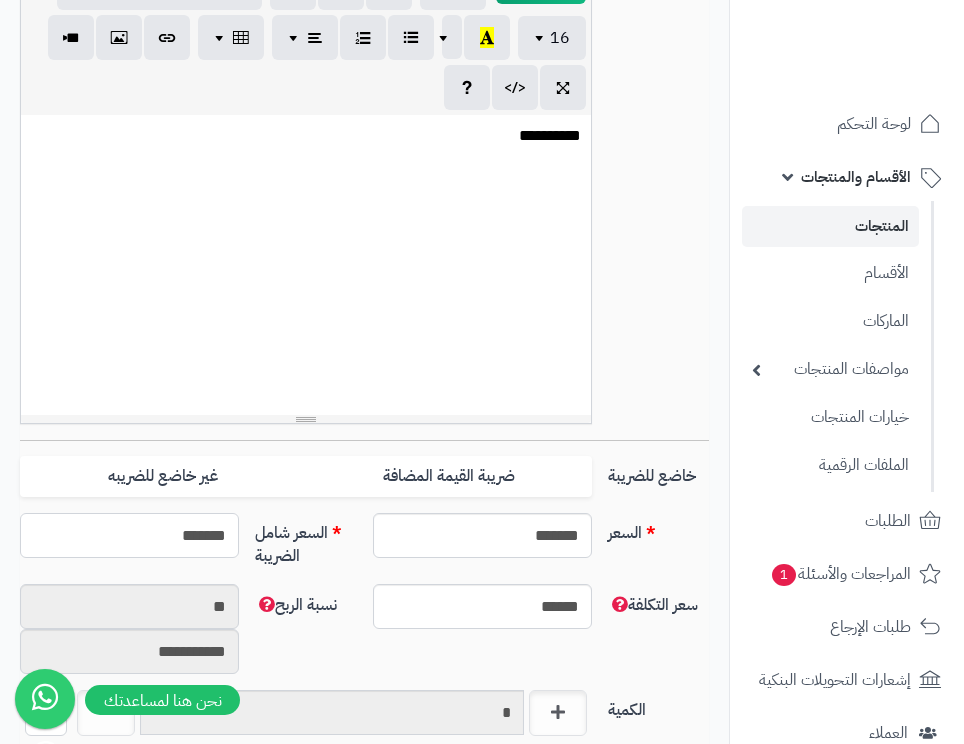 drag, startPoint x: 129, startPoint y: 550, endPoint x: 252, endPoint y: 548, distance: 123.01626 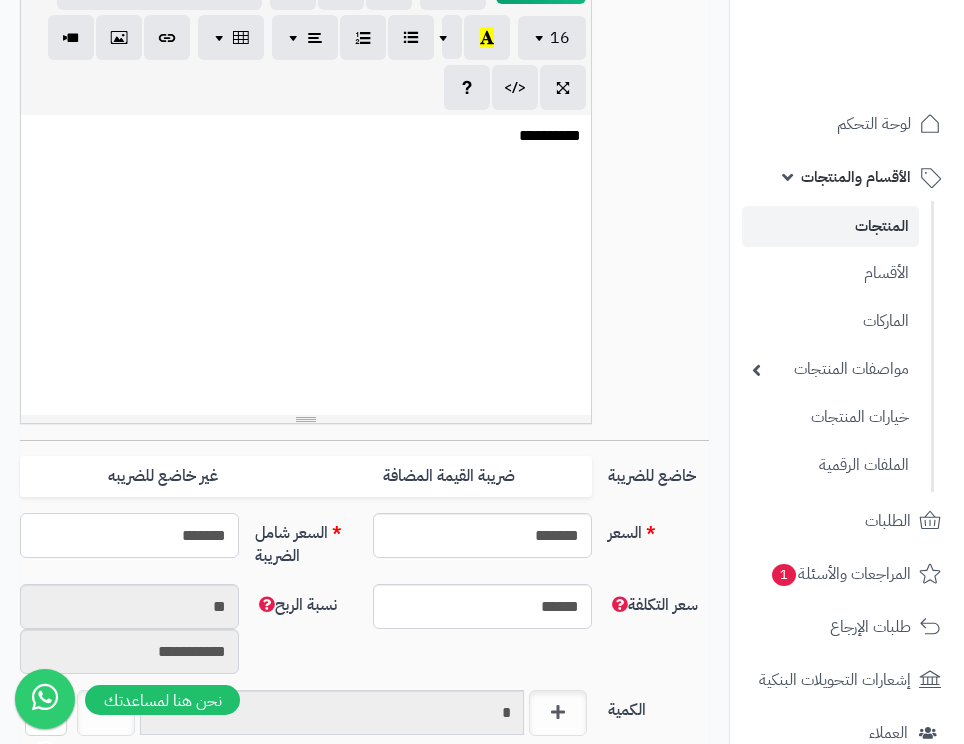 click on "السعر
*******
اختار الضريبة اولا لحساب السعر
السعر شامل الضريبة
*******" at bounding box center (364, 548) 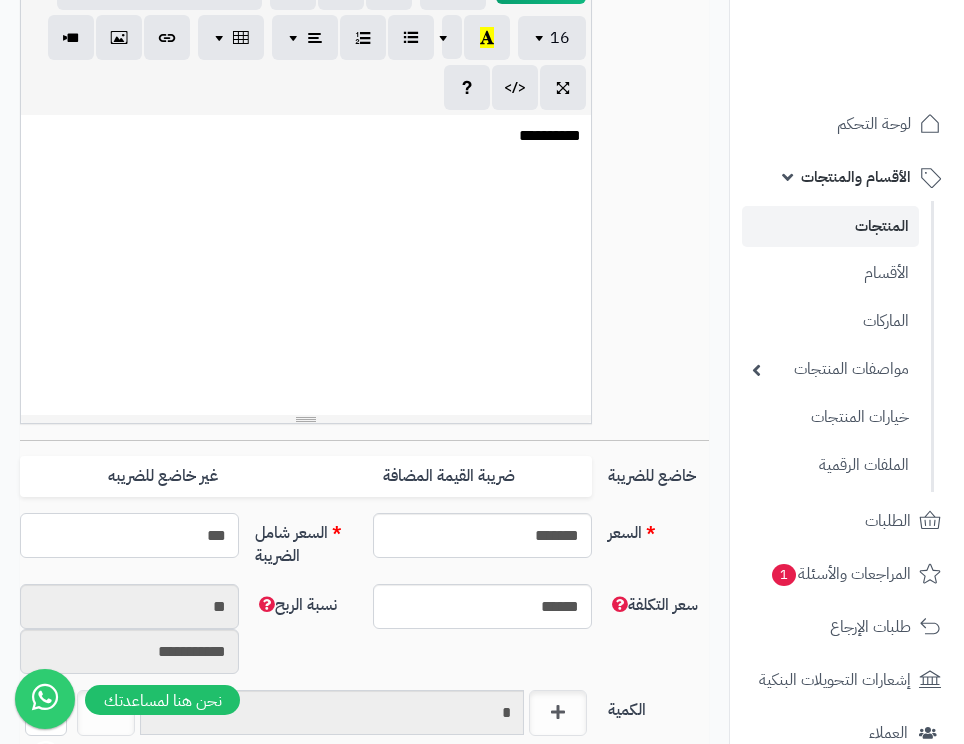 type on "****" 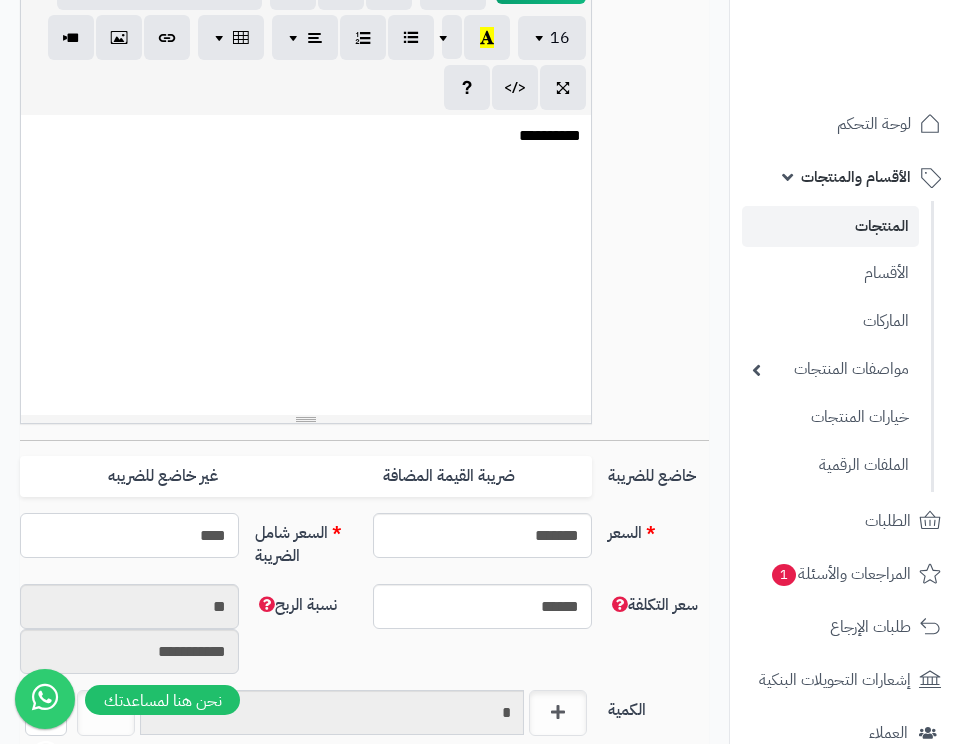 type on "**********" 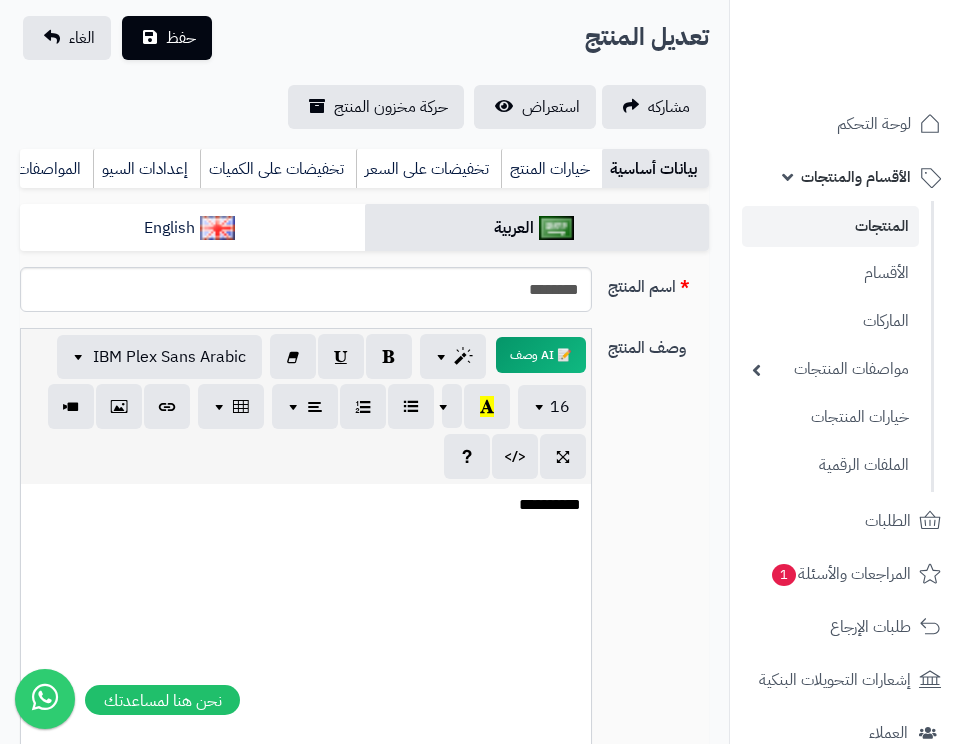 scroll, scrollTop: 100, scrollLeft: 0, axis: vertical 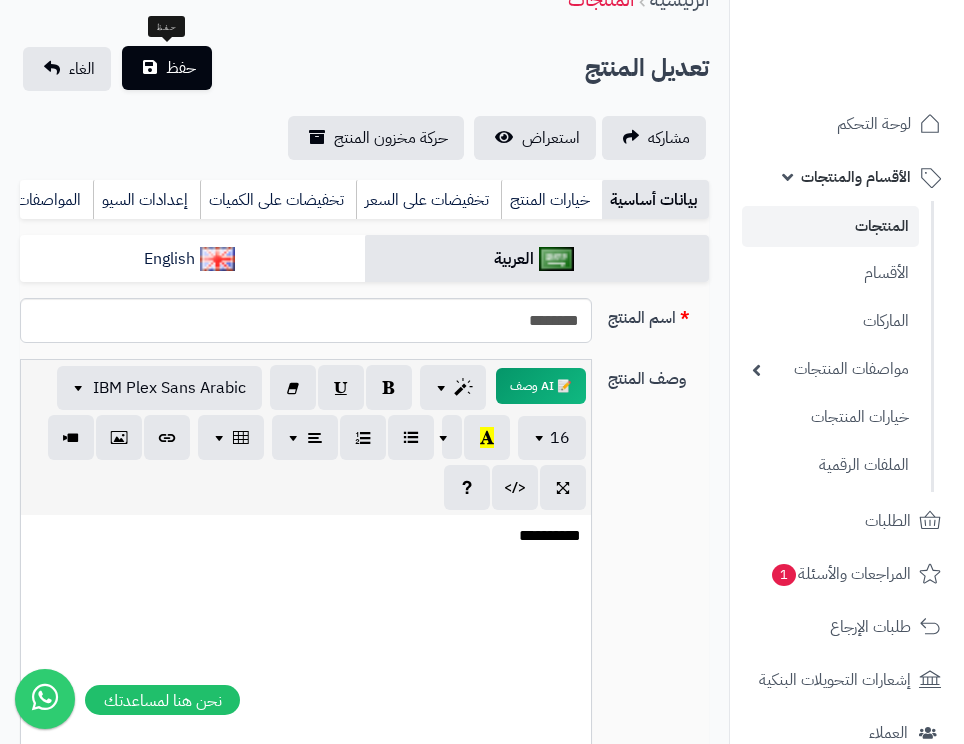 type on "****" 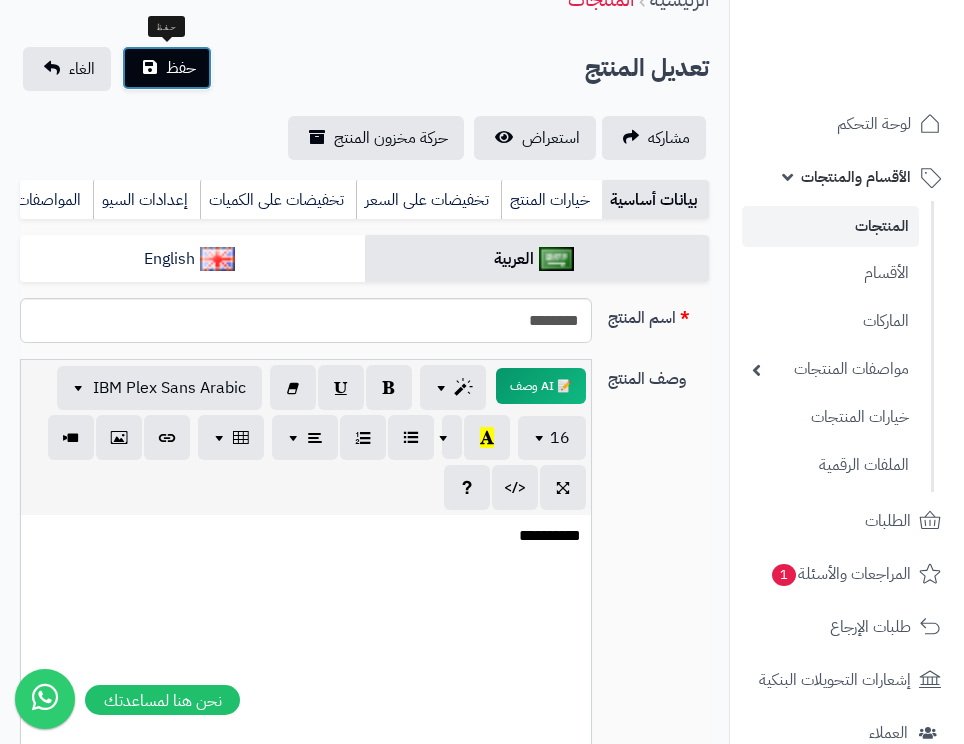 click on "حفظ" at bounding box center [181, 68] 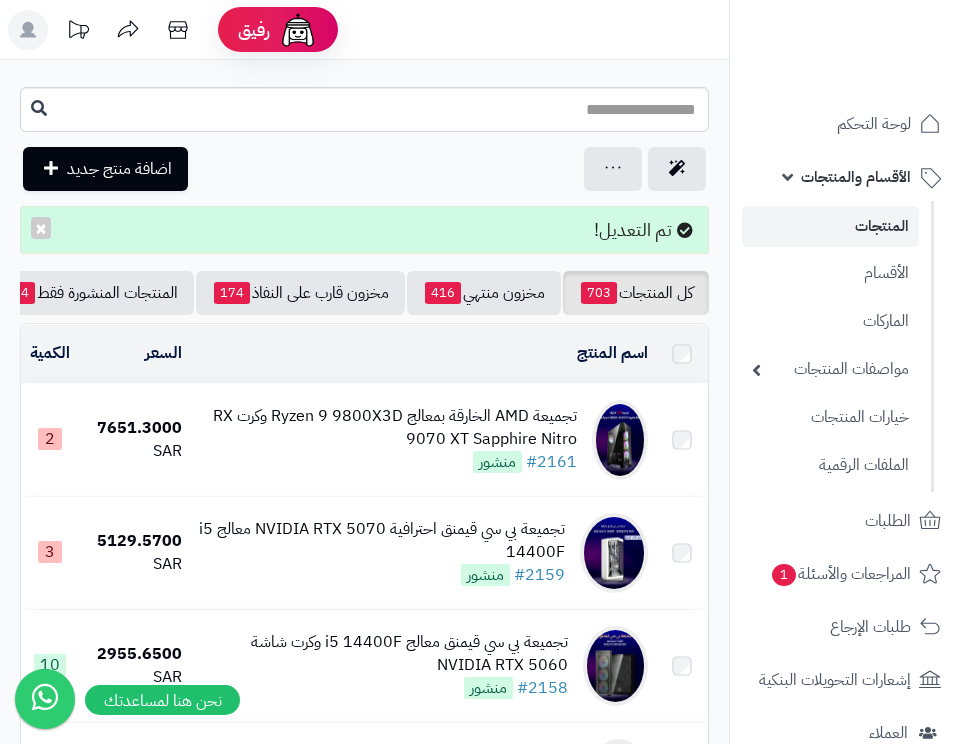 scroll, scrollTop: 0, scrollLeft: 0, axis: both 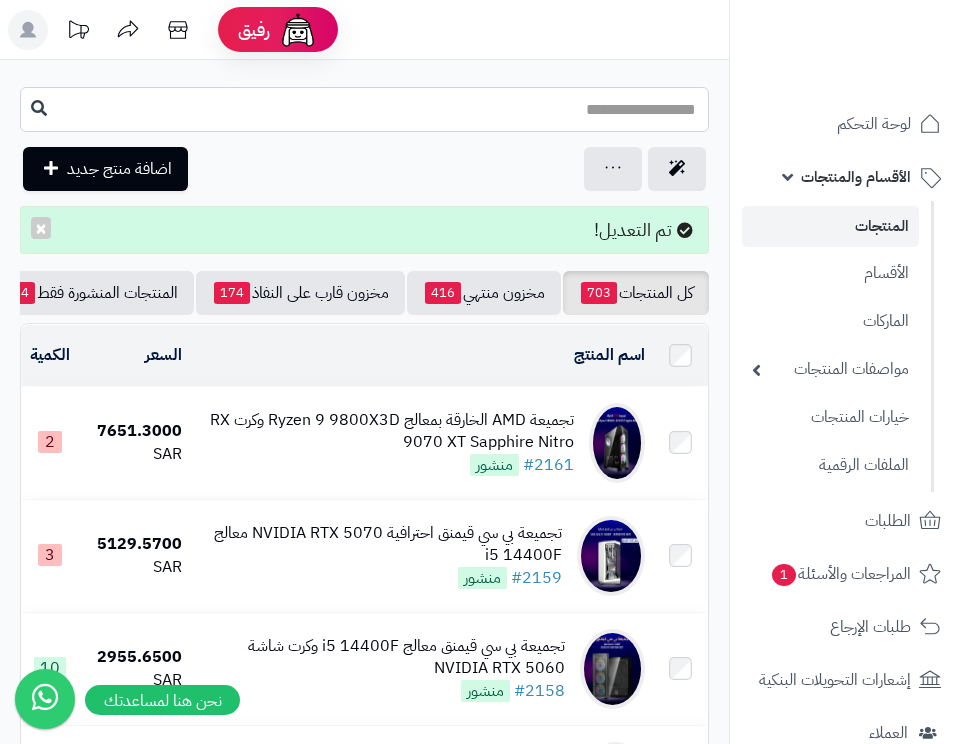 click at bounding box center (364, 109) 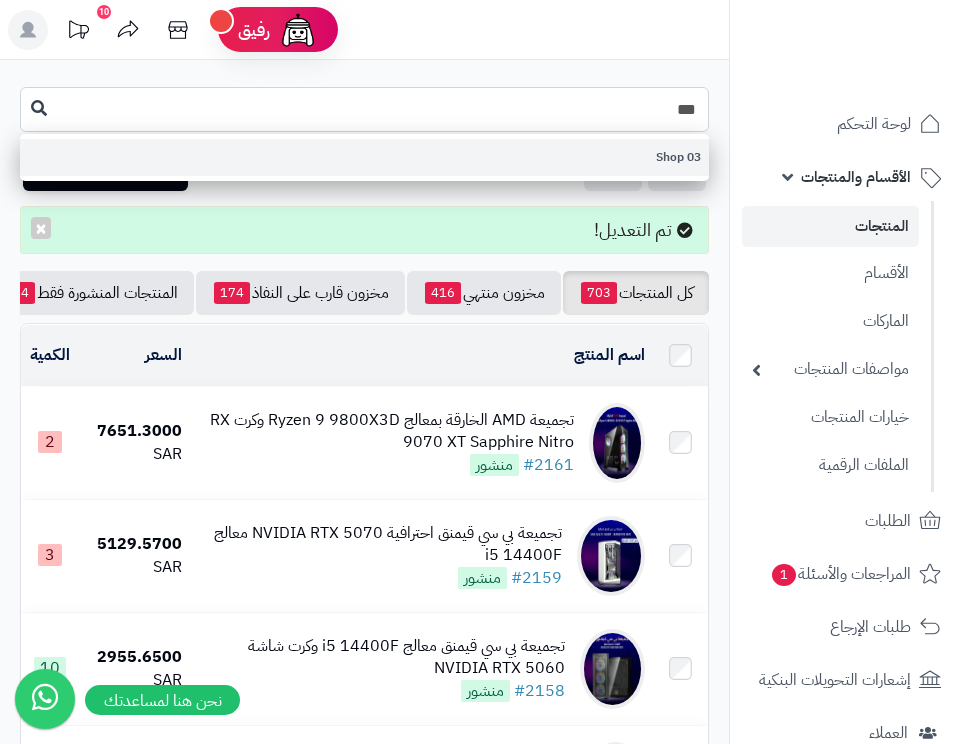 type on "***" 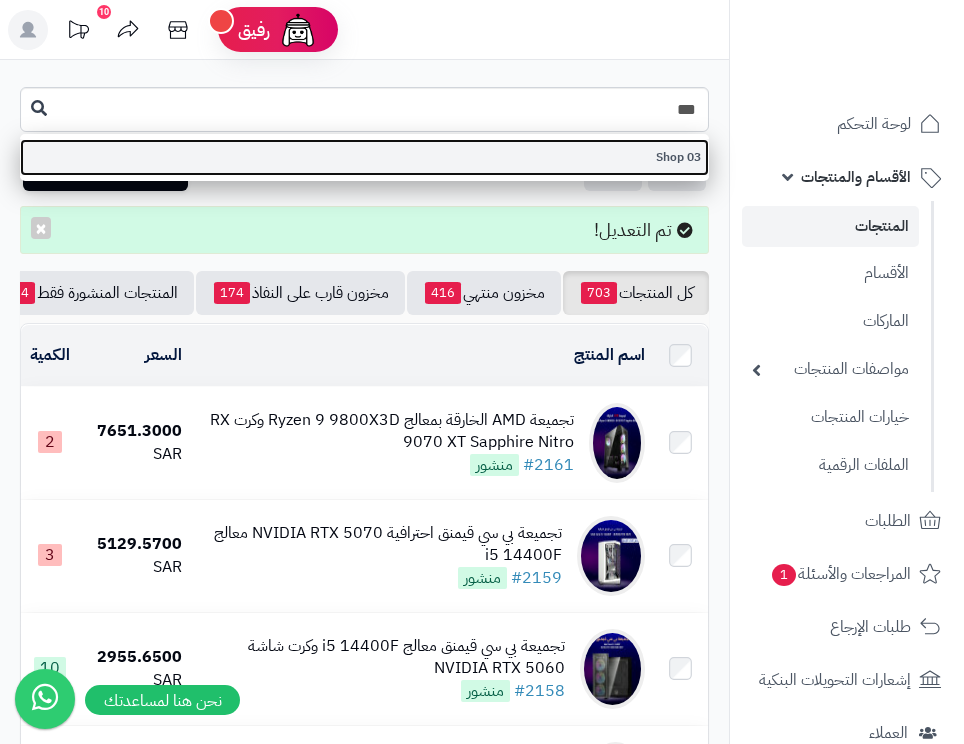 click on "03 Shop" at bounding box center [364, 157] 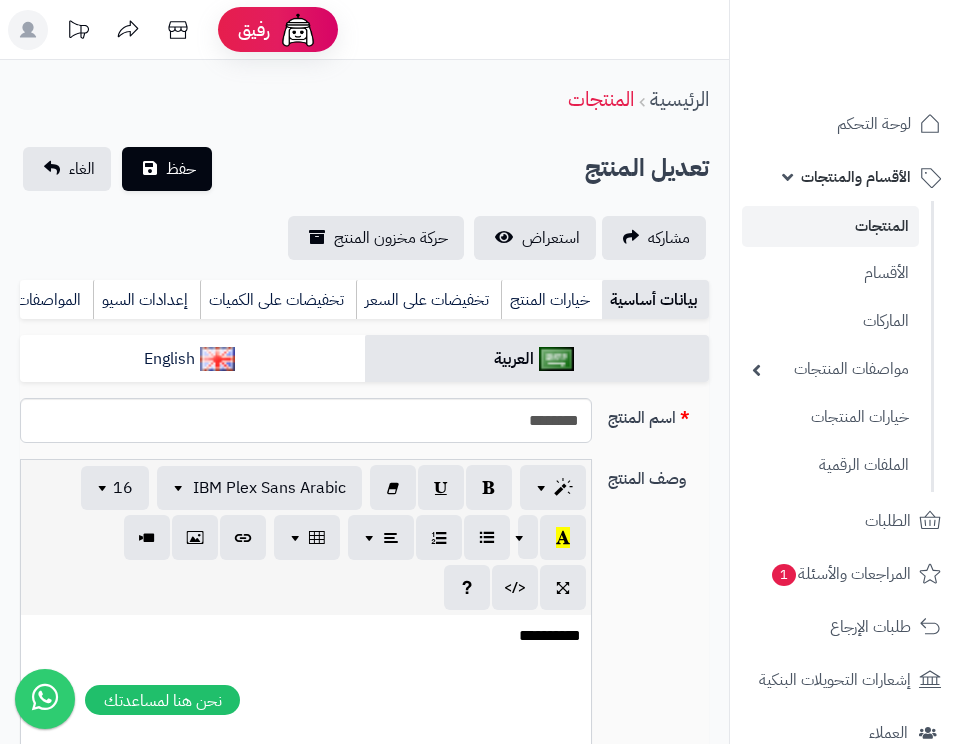 select 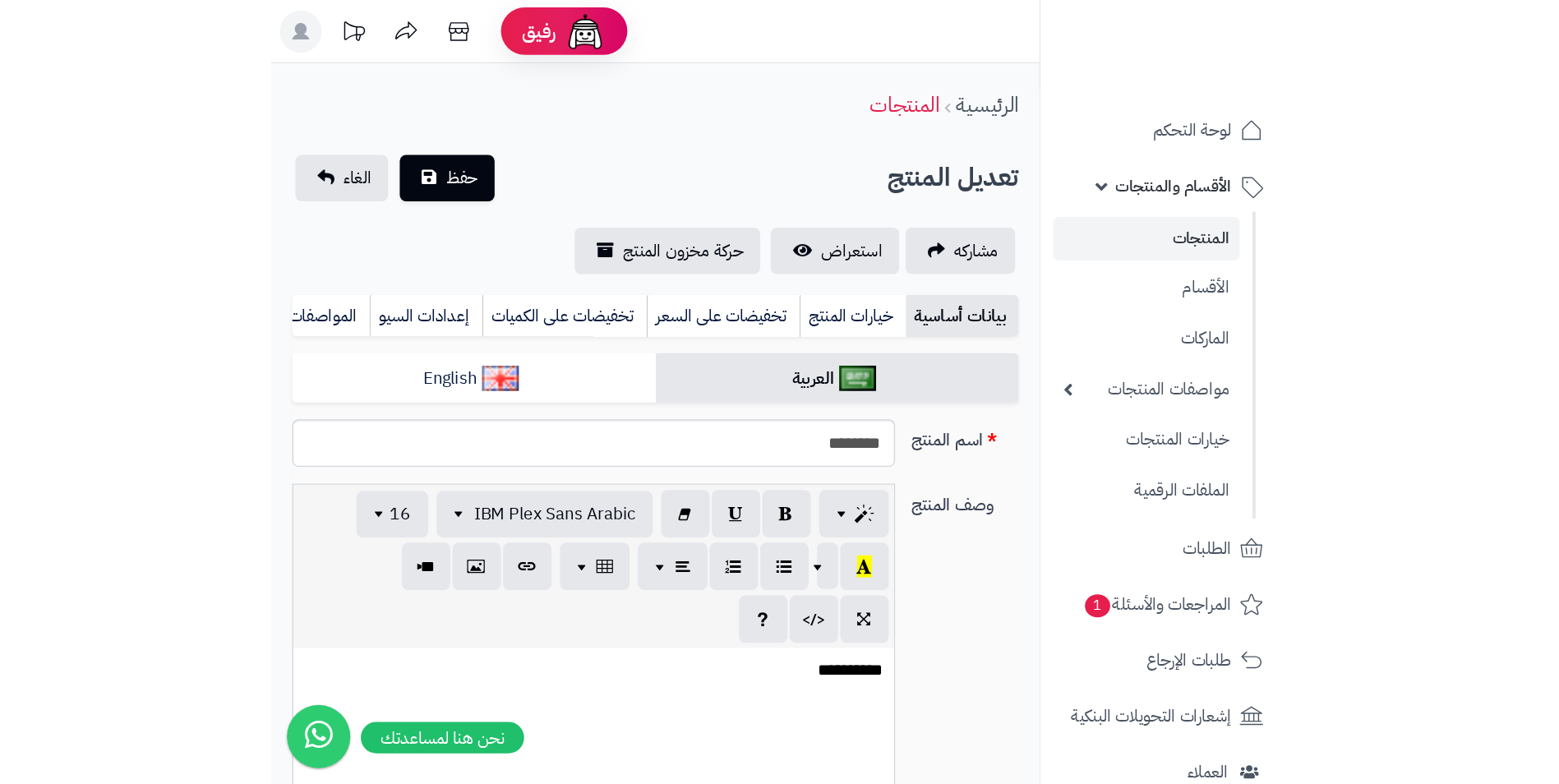 scroll, scrollTop: 0, scrollLeft: 12, axis: horizontal 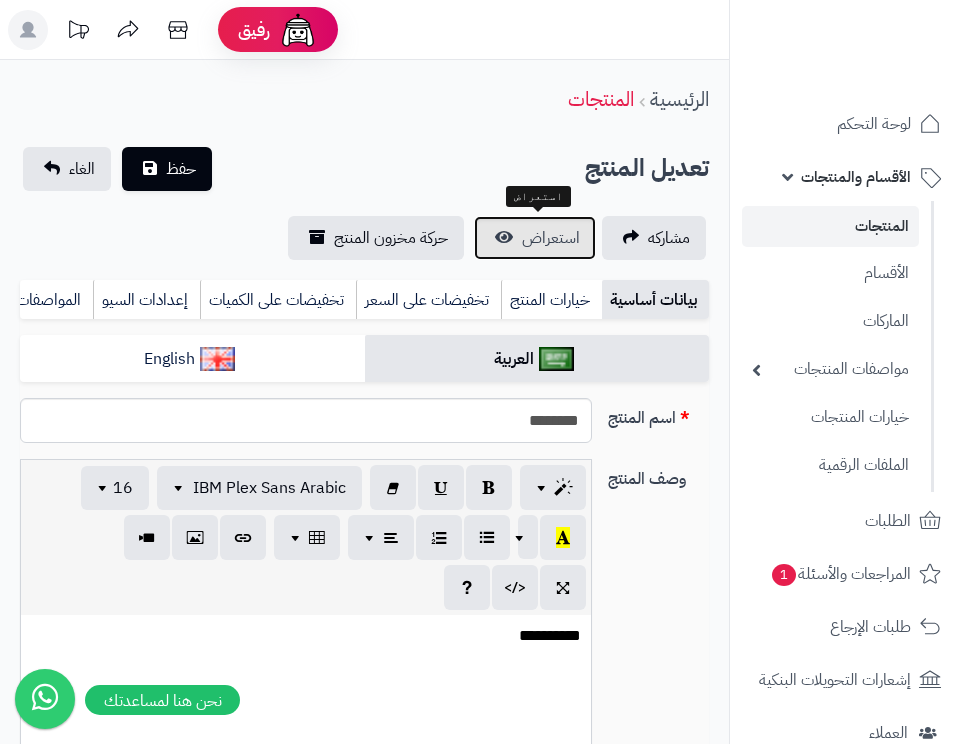 click on "استعراض" at bounding box center (551, 238) 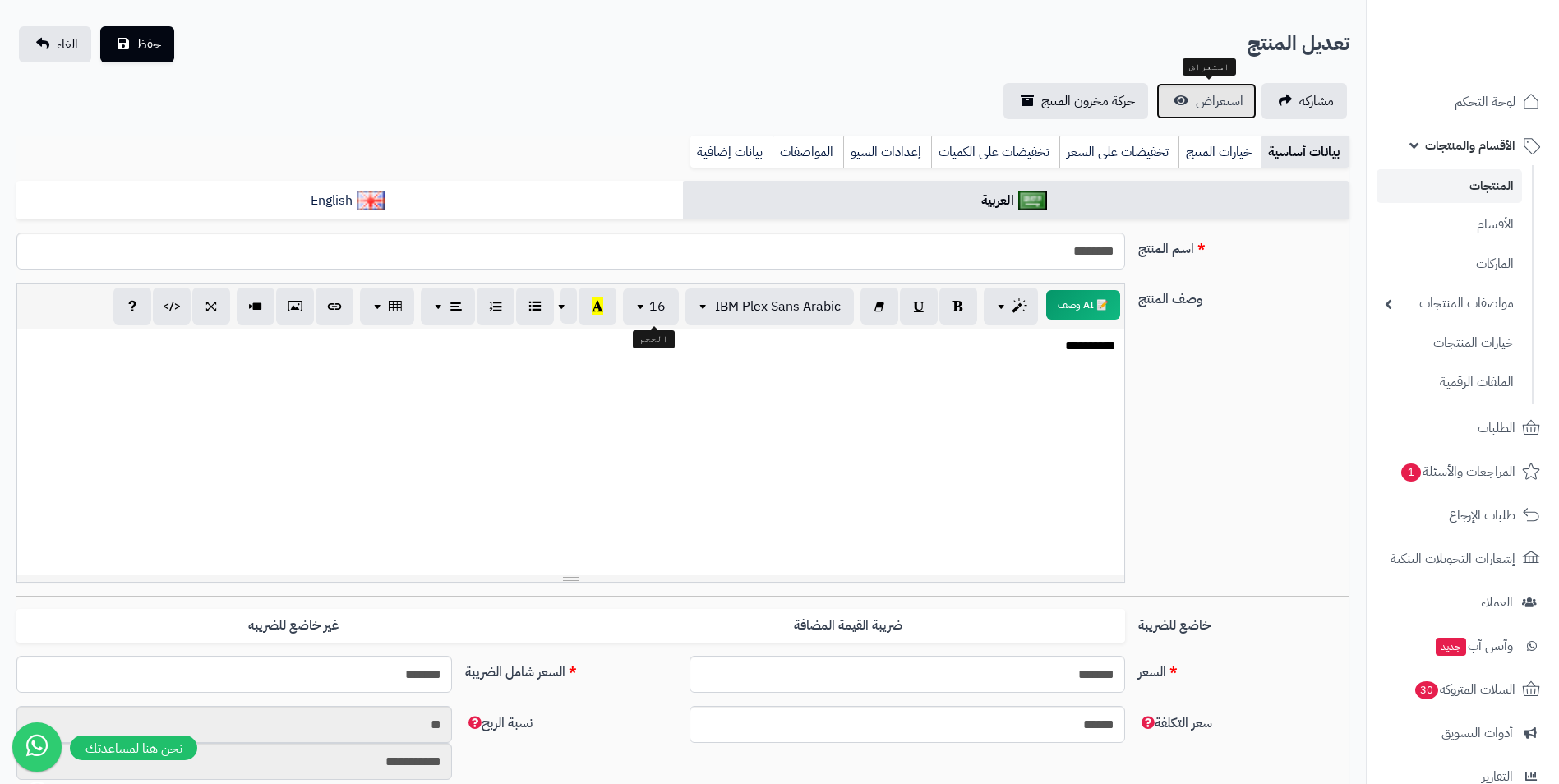 scroll, scrollTop: 247, scrollLeft: 0, axis: vertical 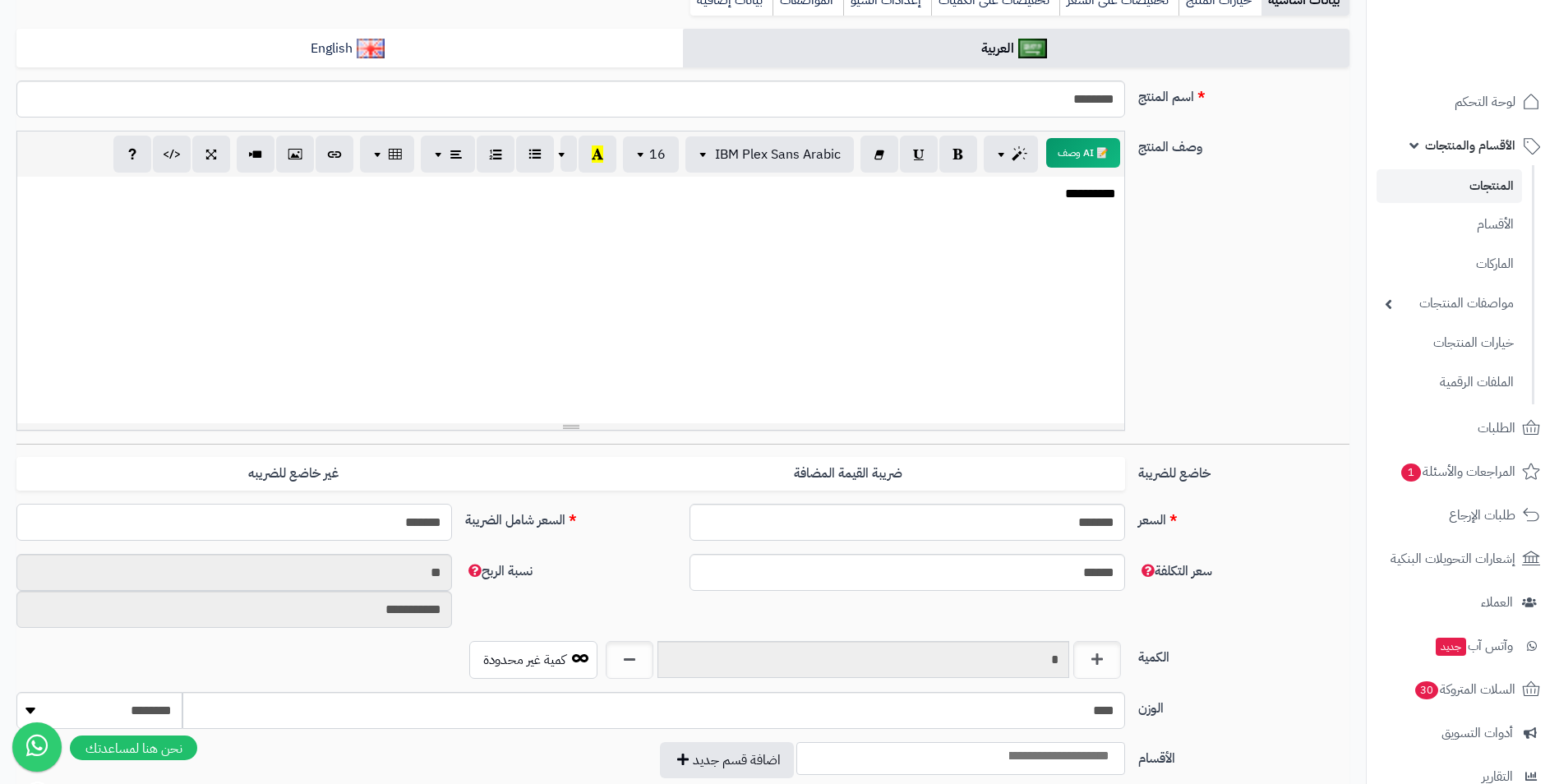 click on "*******" at bounding box center (234, 522) 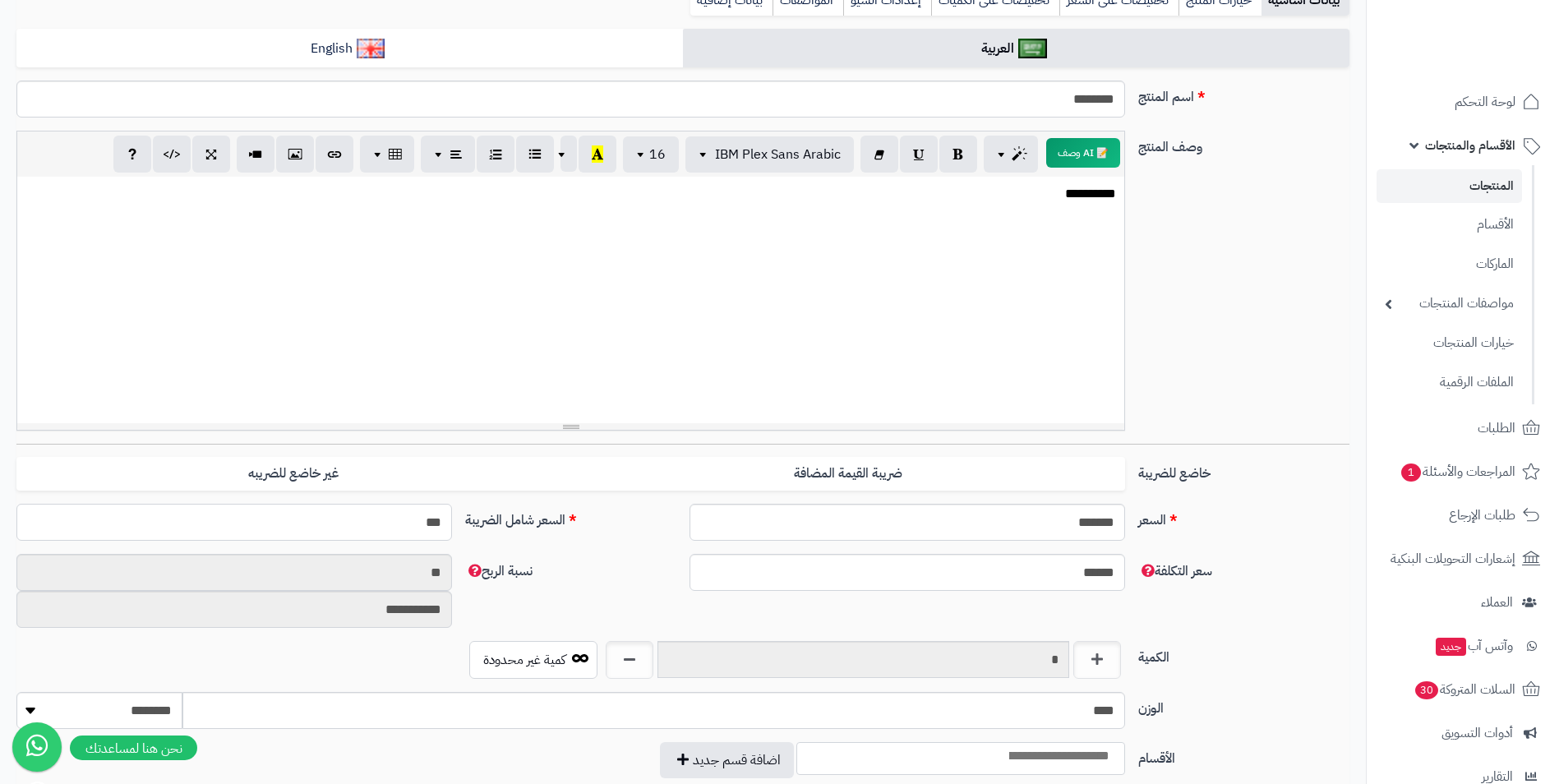 type on "****" 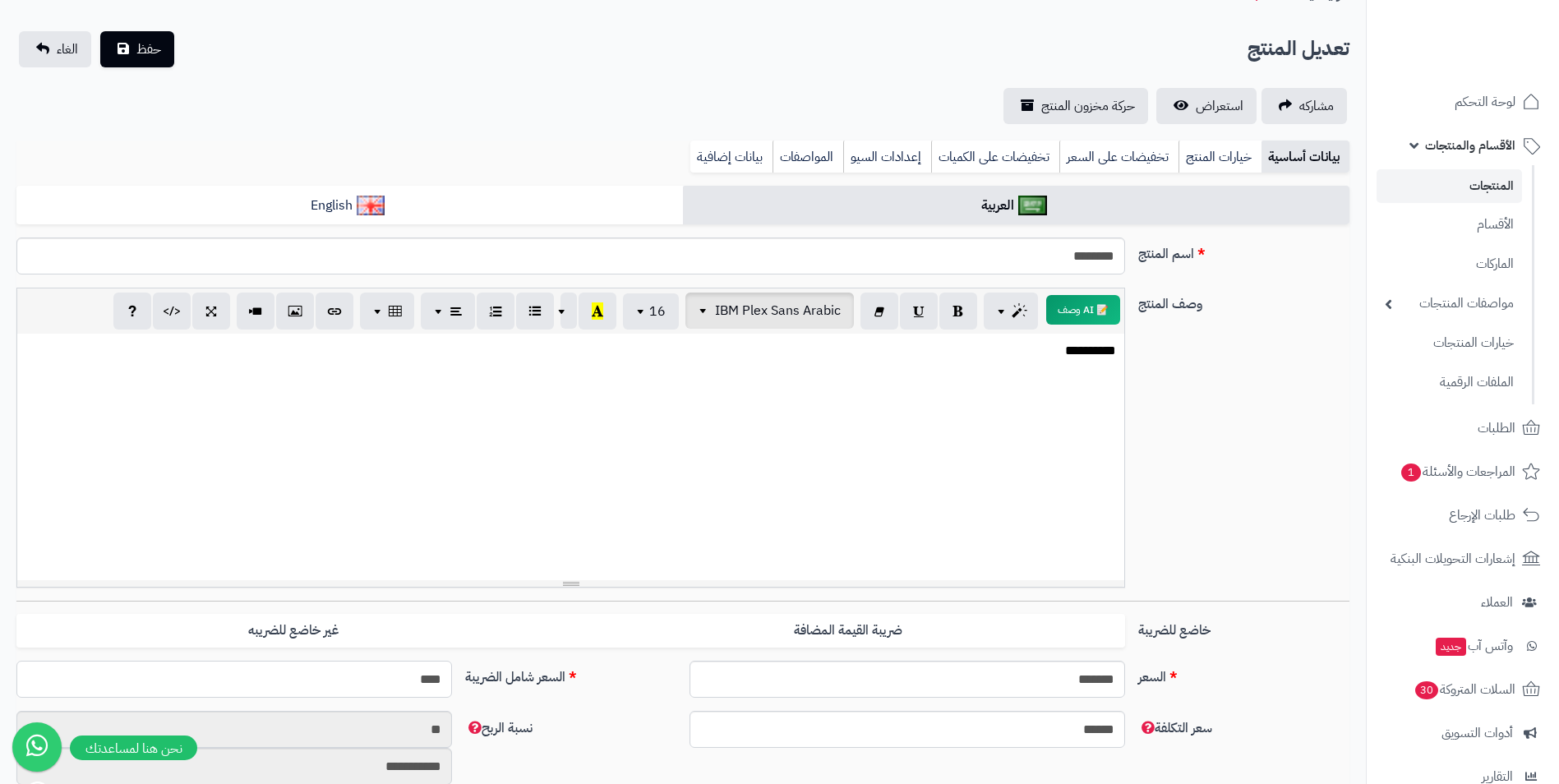 scroll, scrollTop: 0, scrollLeft: 0, axis: both 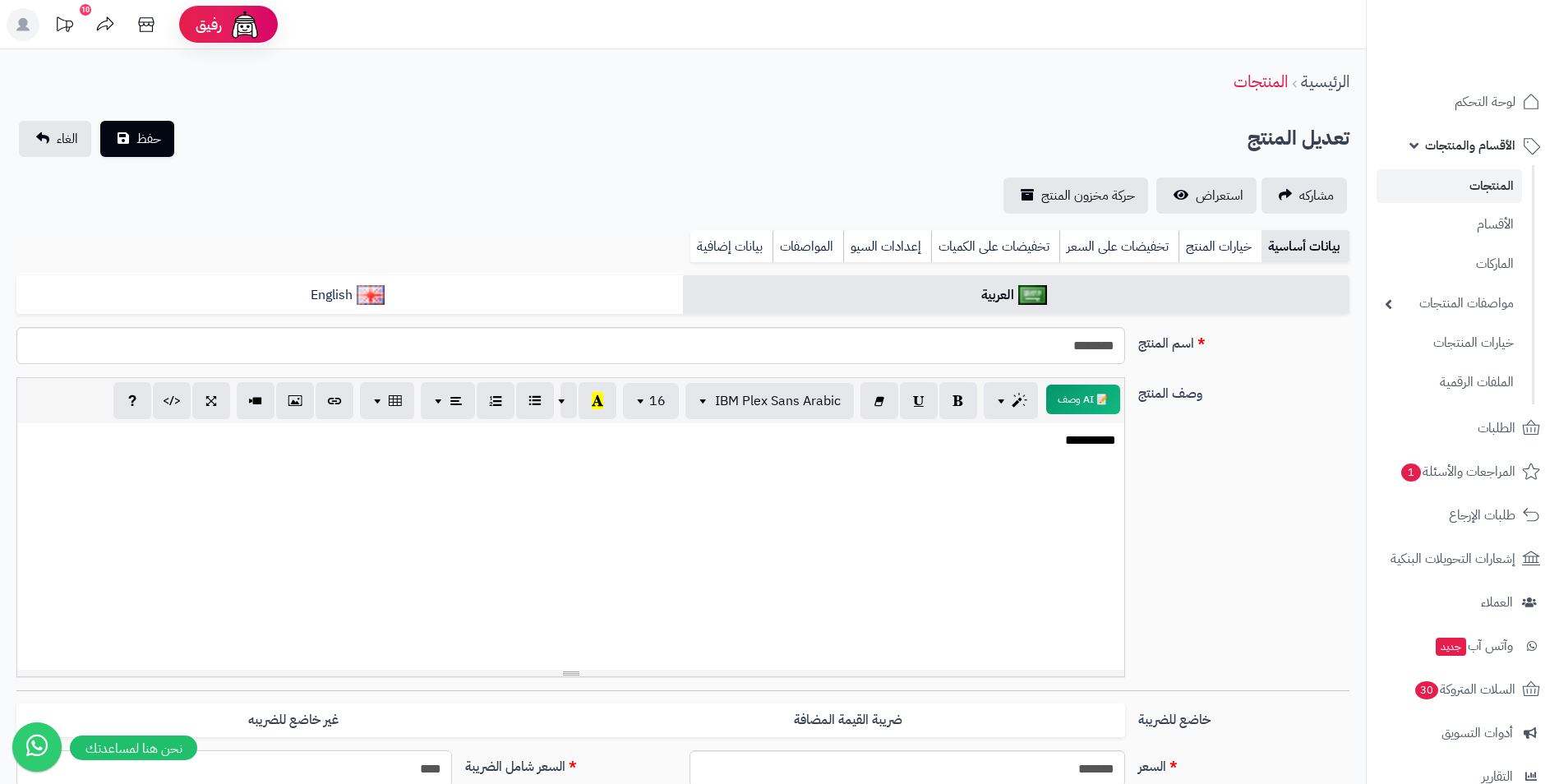 type on "**********" 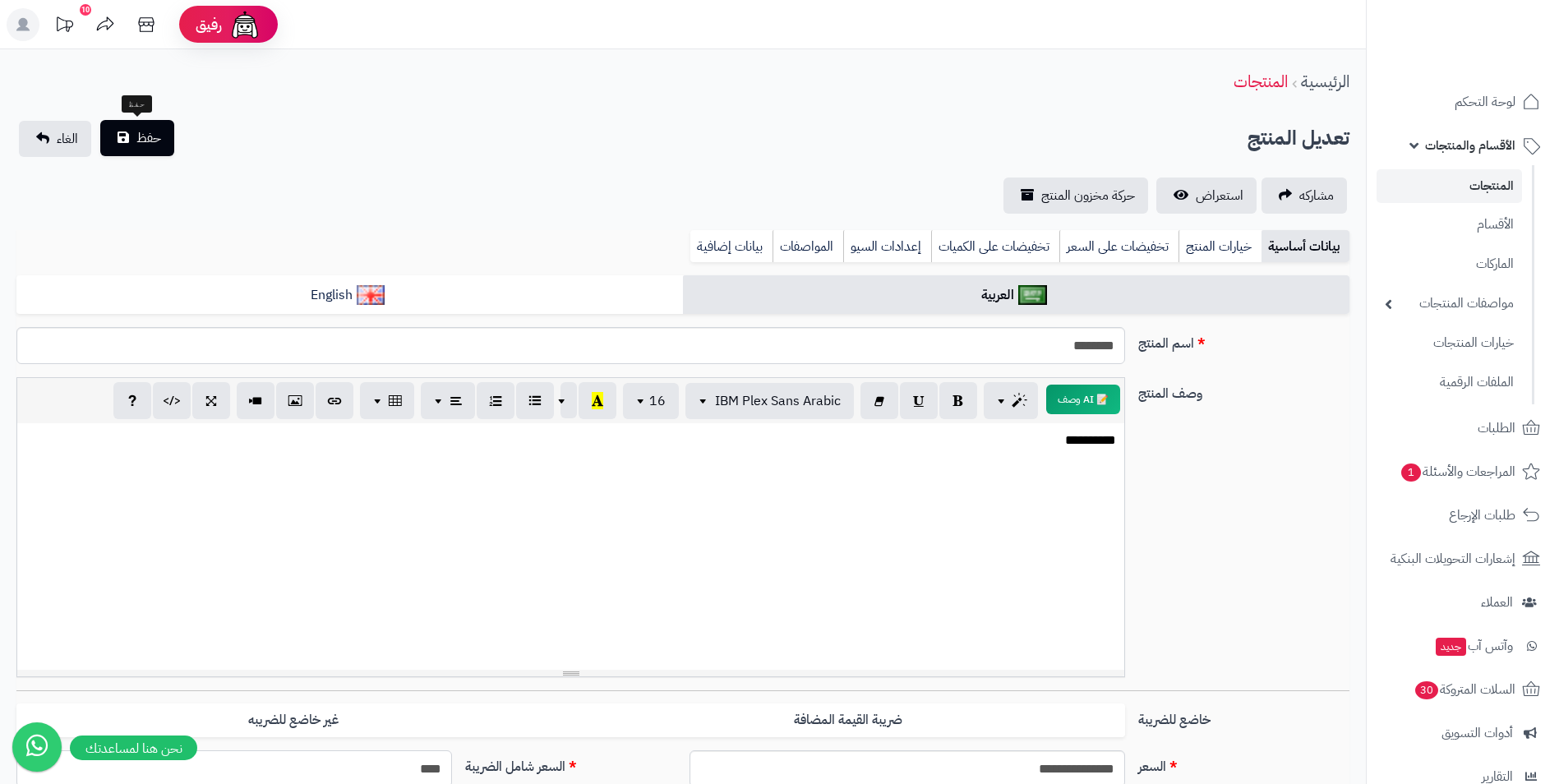 type on "****" 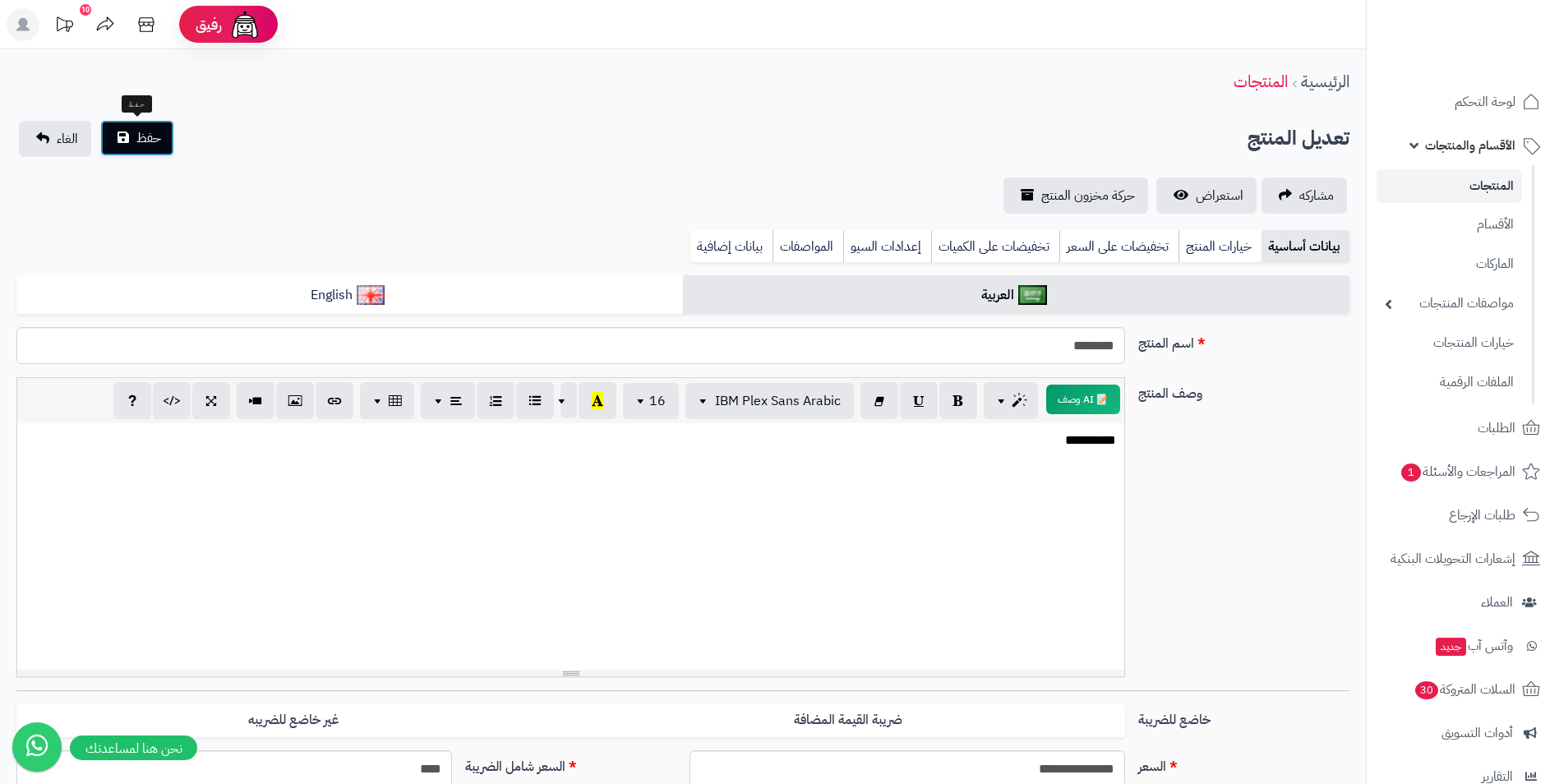 click on "حفظ" at bounding box center [149, 138] 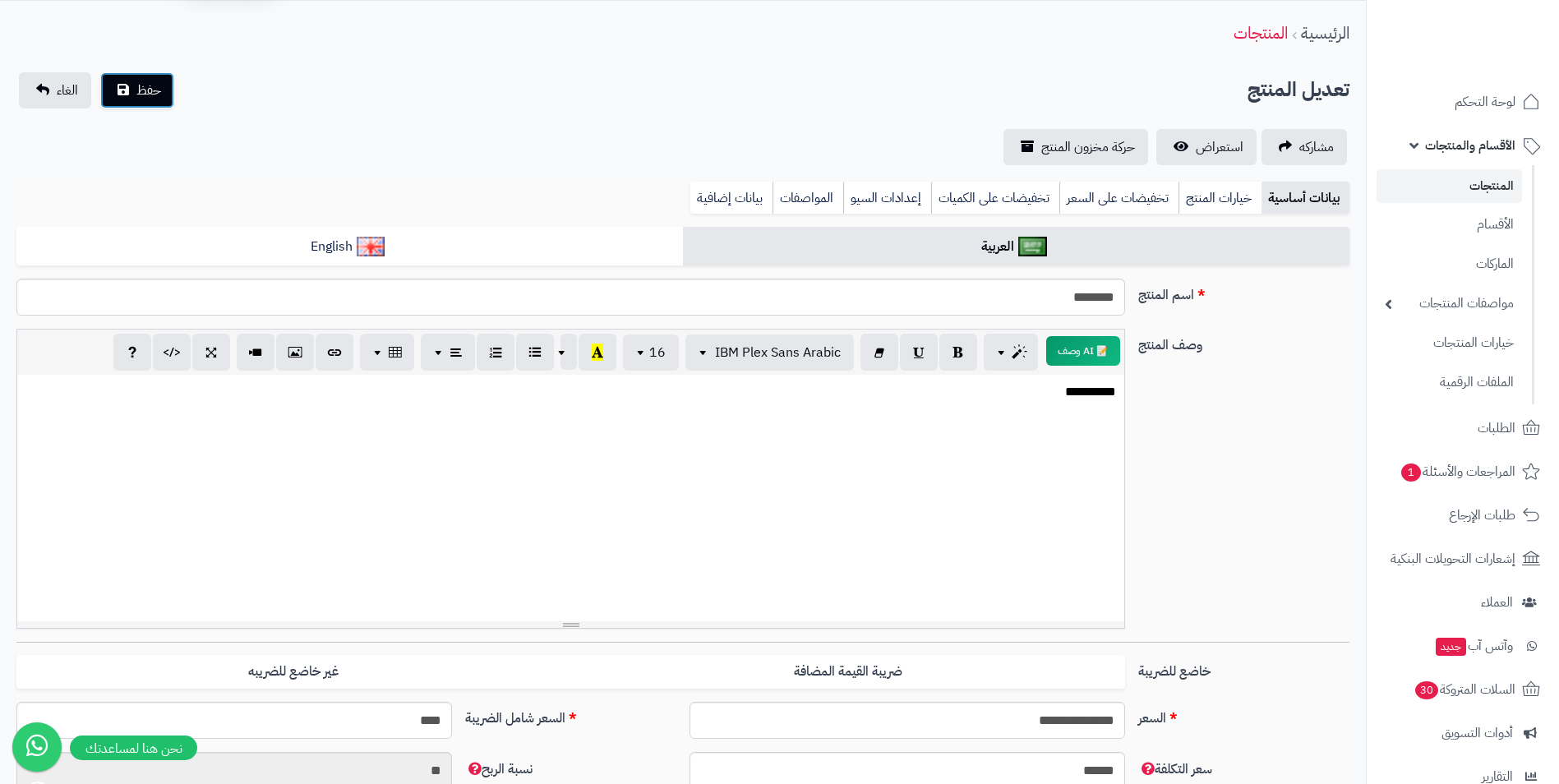 scroll, scrollTop: 0, scrollLeft: 0, axis: both 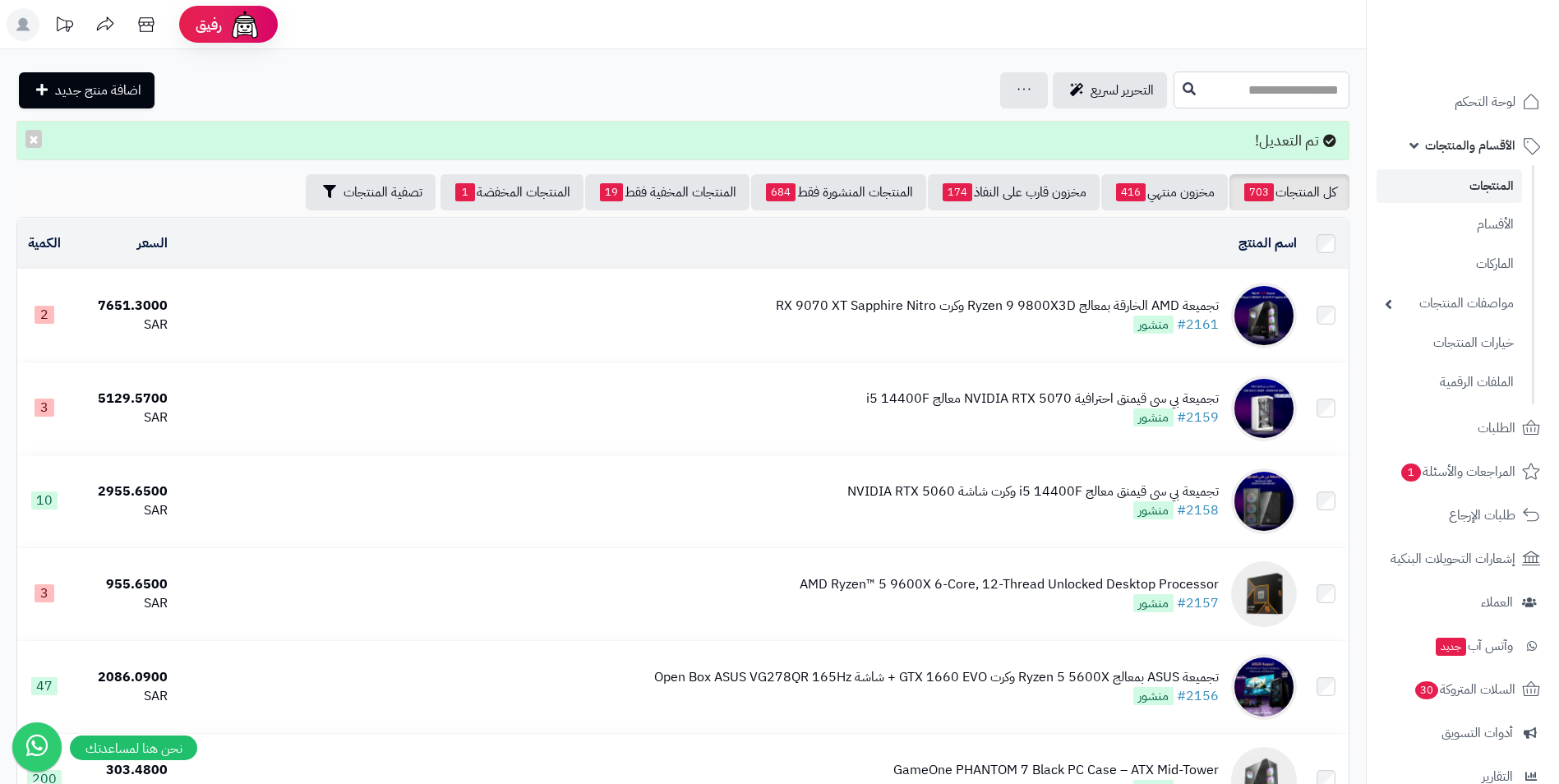click at bounding box center (1261, 90) 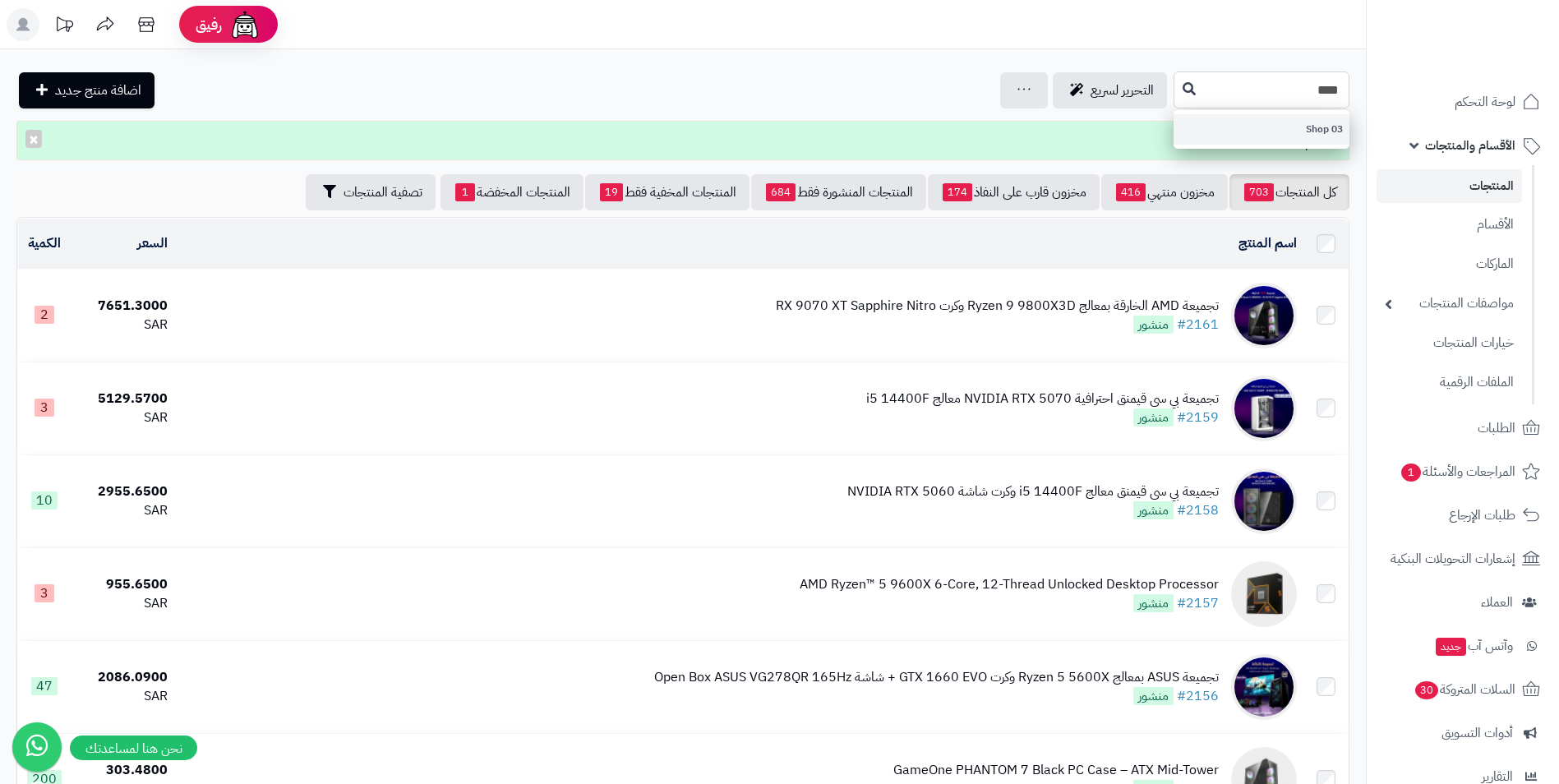 type on "****" 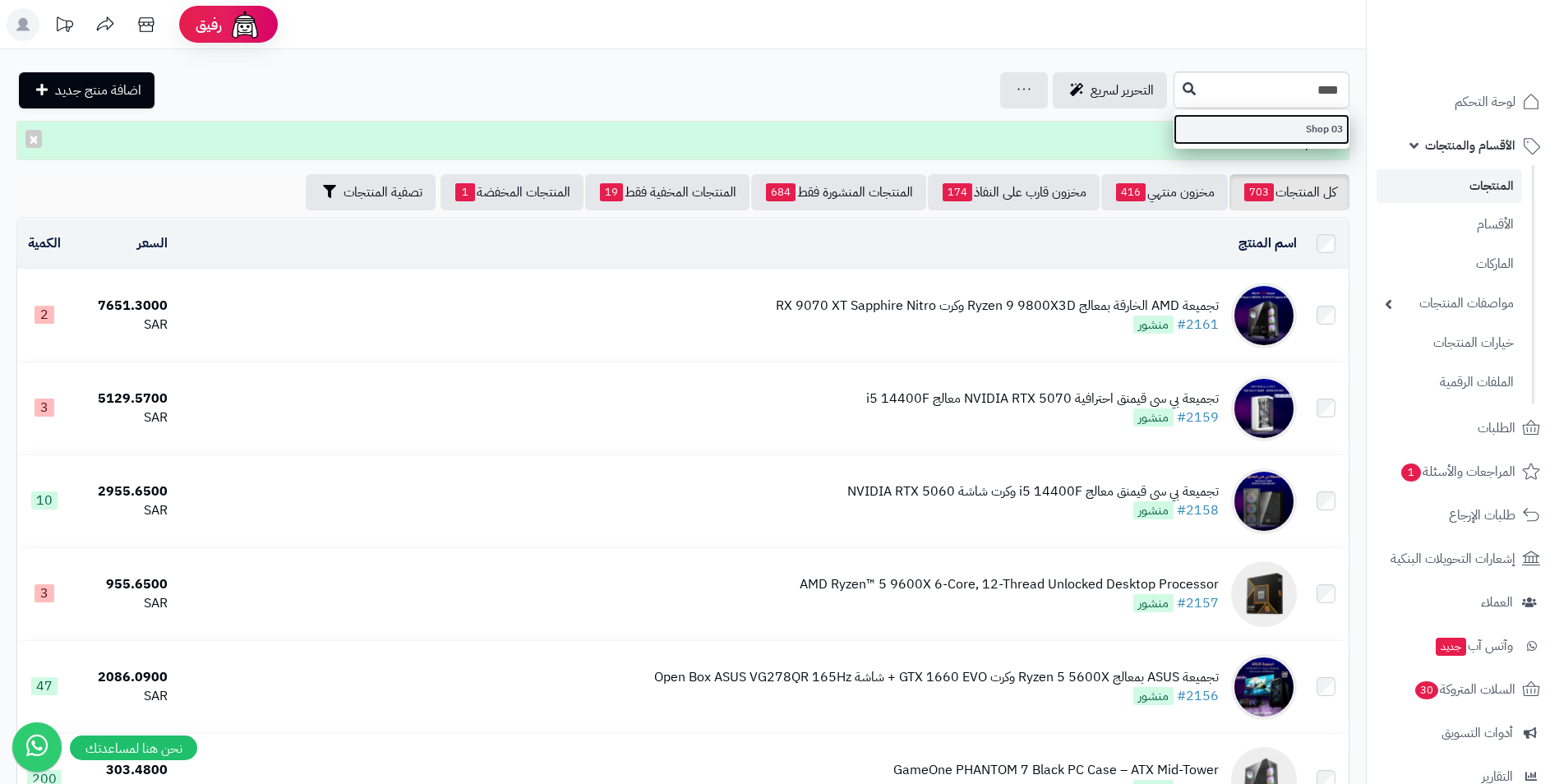 click on "03 Shop" at bounding box center (1261, 129) 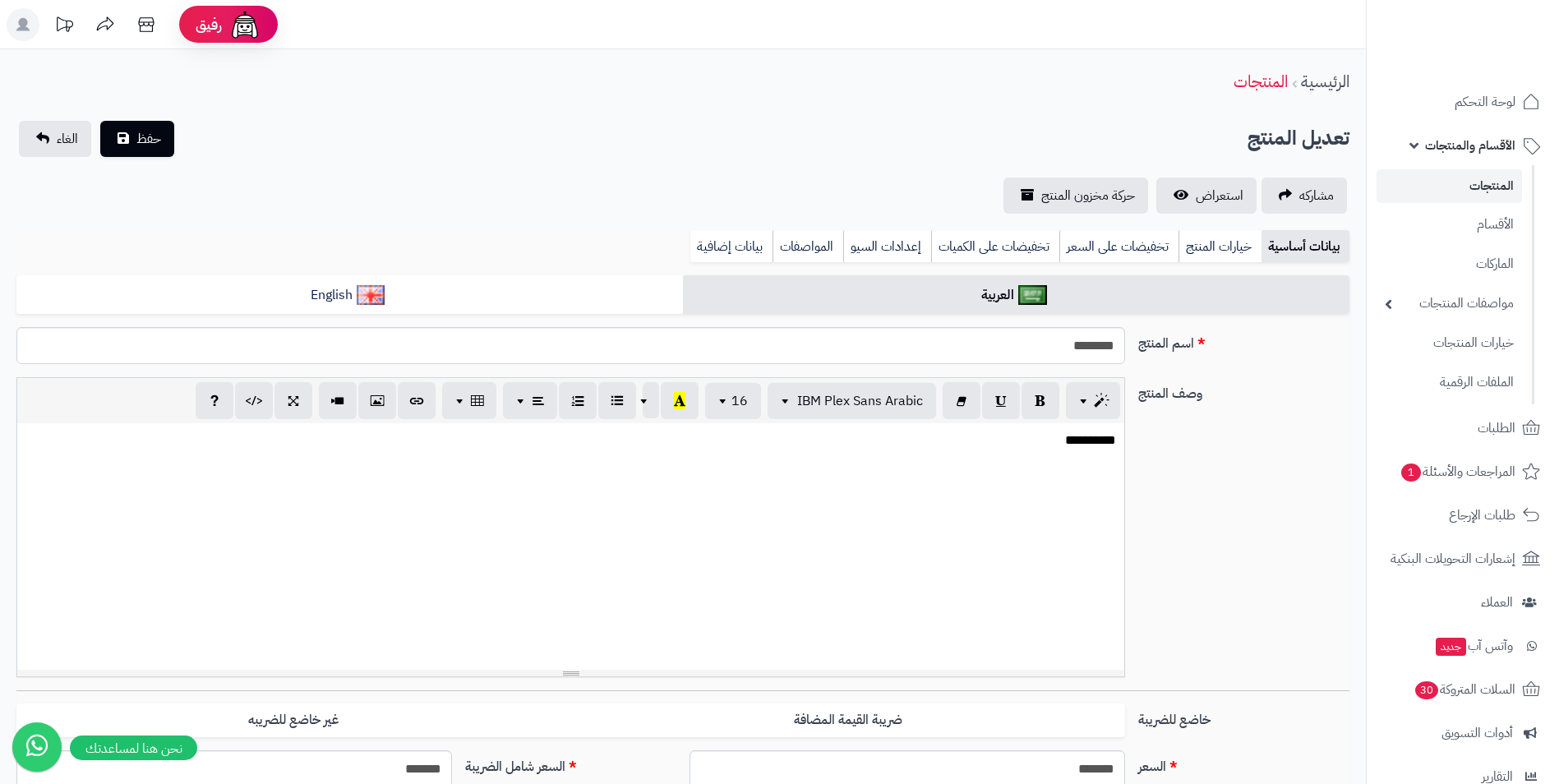 select 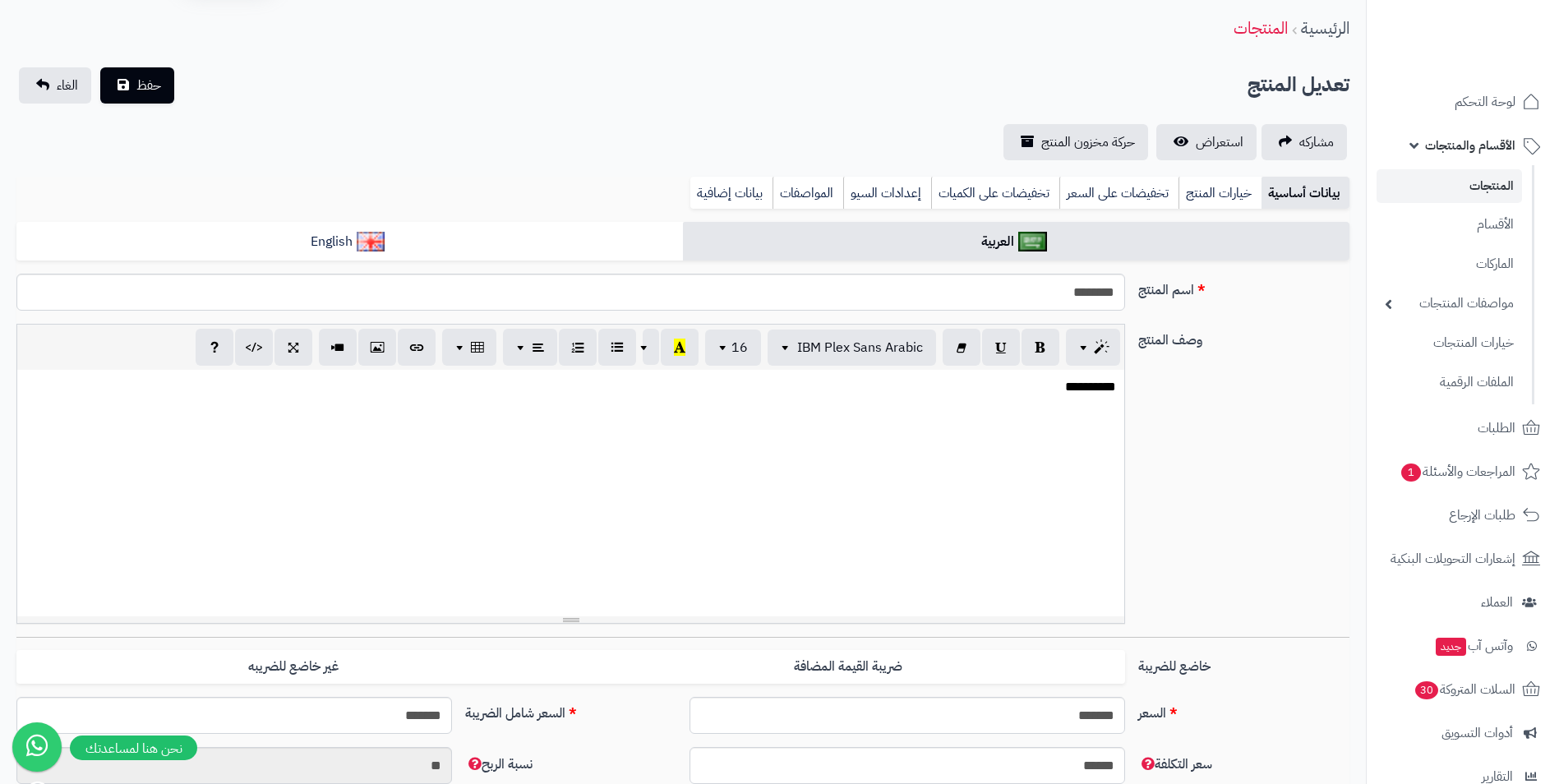scroll, scrollTop: 82, scrollLeft: 0, axis: vertical 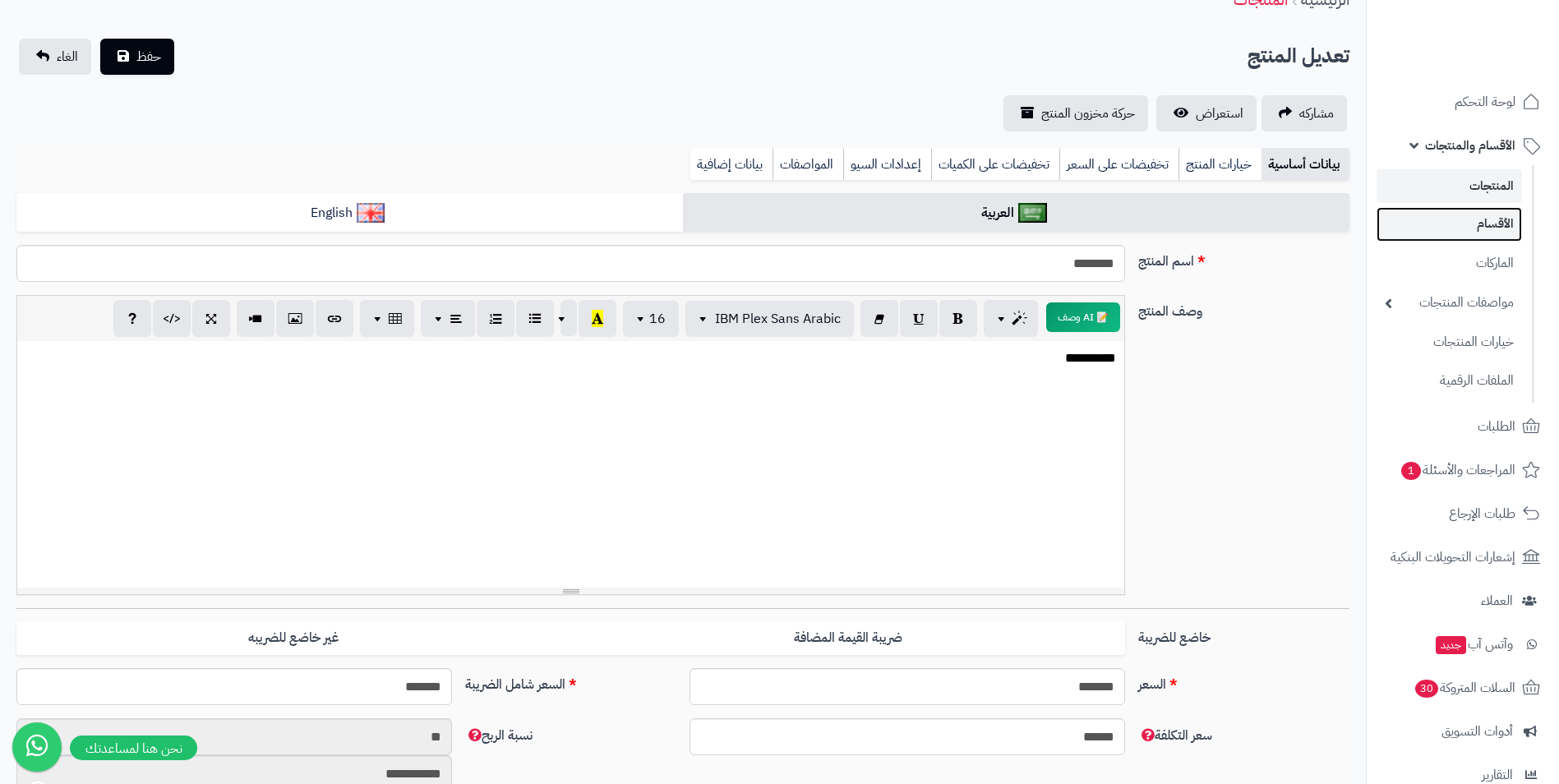 click on "الأقسام" at bounding box center (1449, 224) 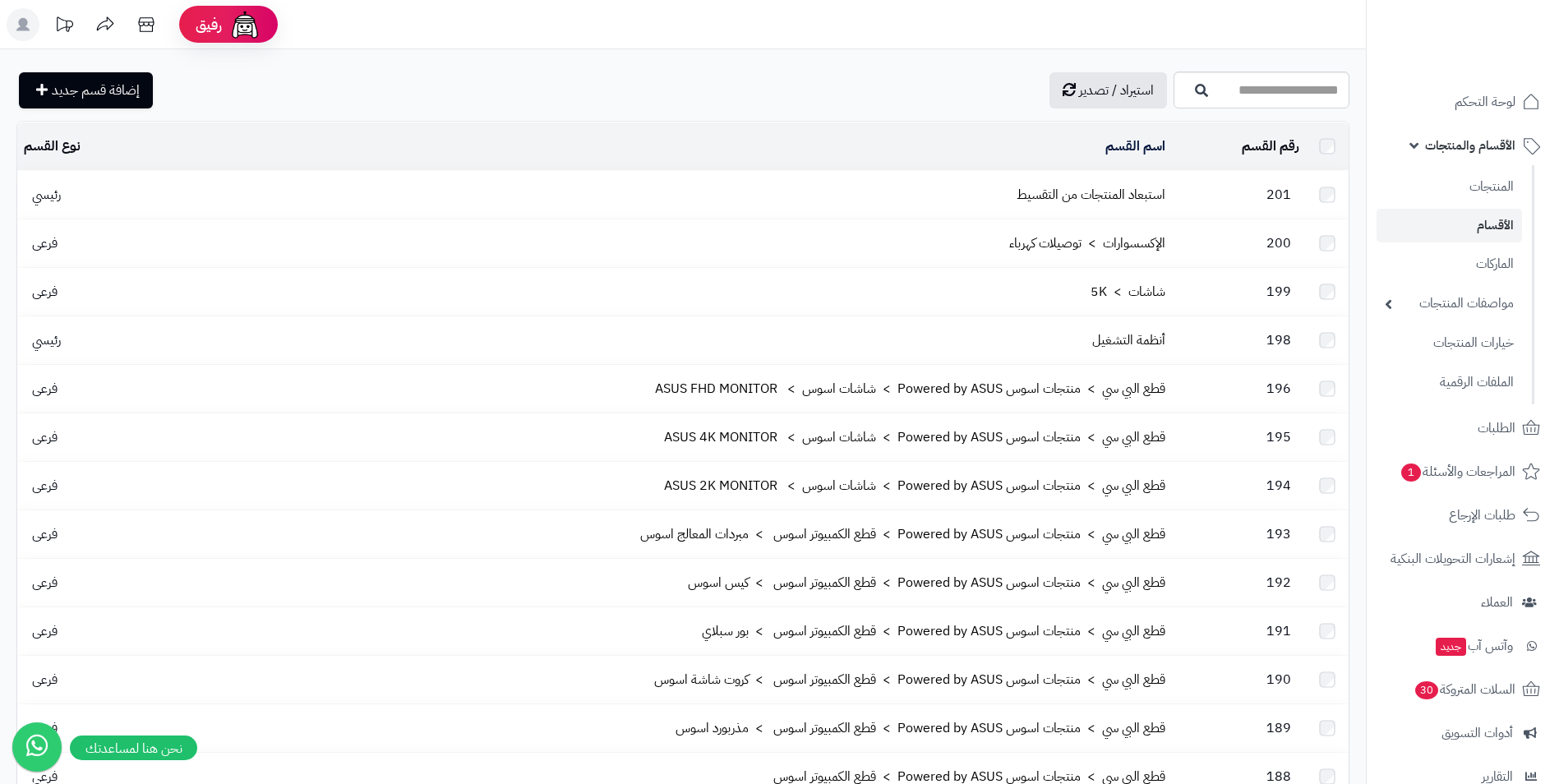 scroll, scrollTop: 0, scrollLeft: 0, axis: both 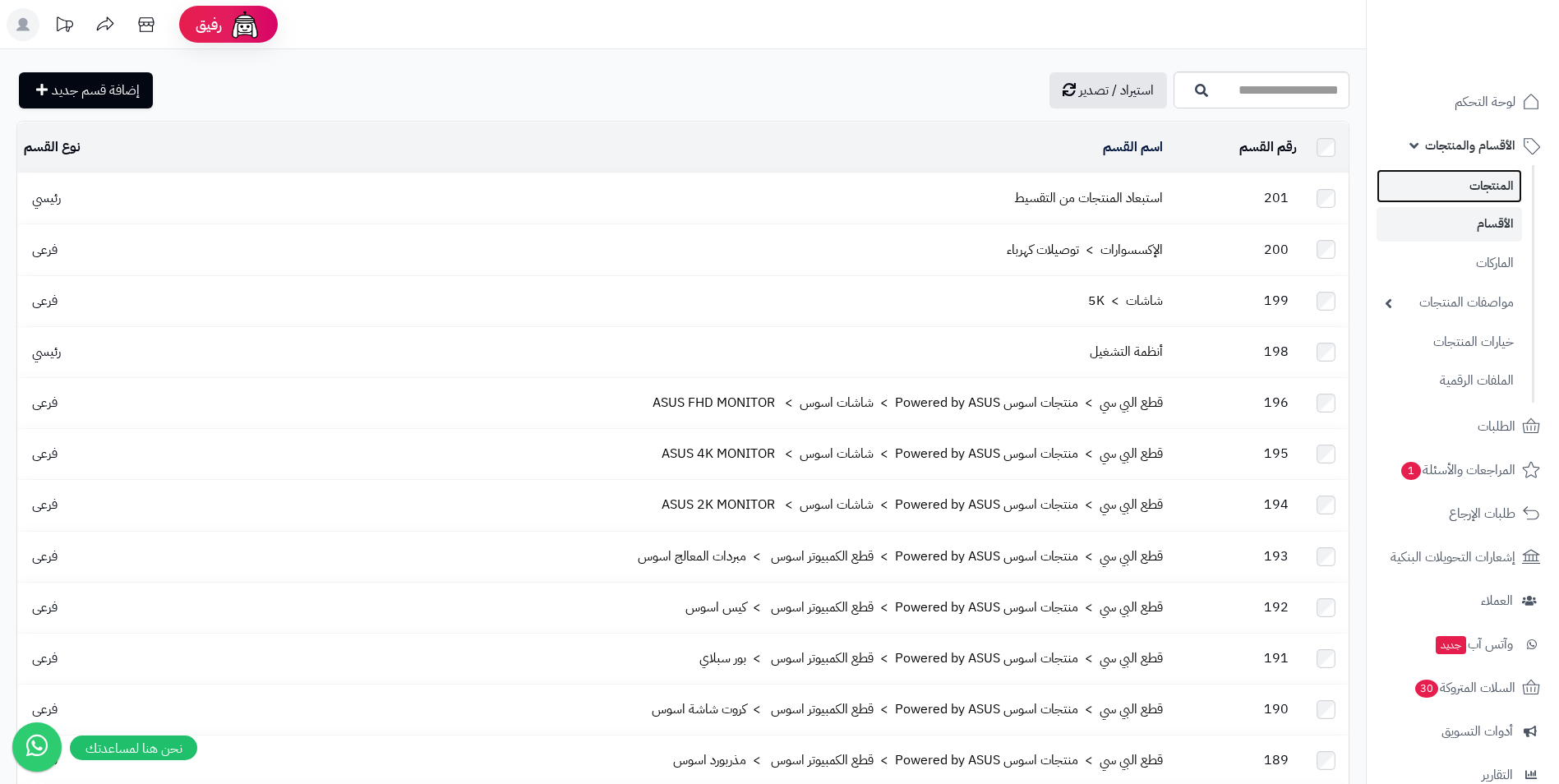 click on "المنتجات" at bounding box center [1449, 186] 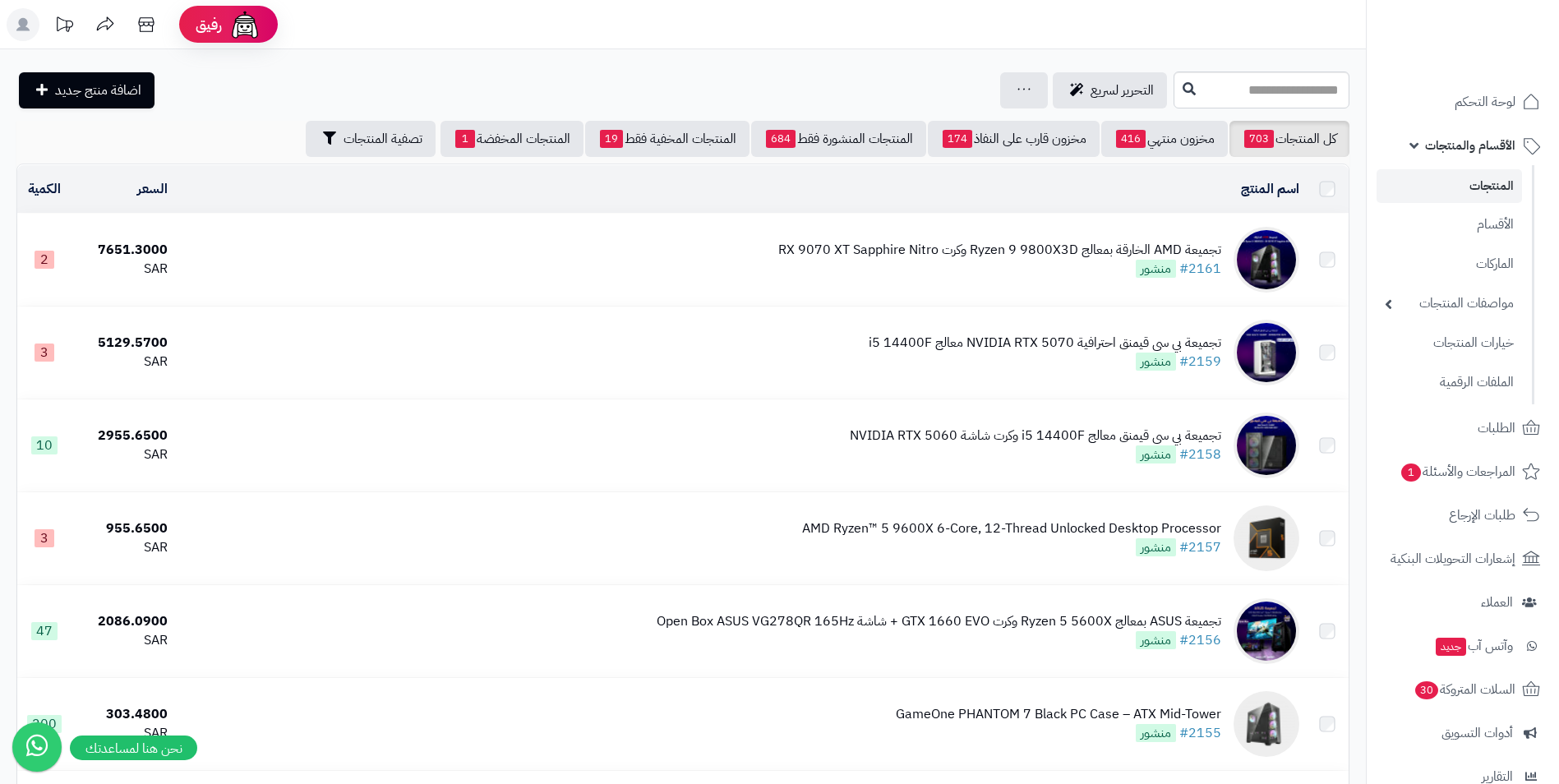 scroll, scrollTop: 0, scrollLeft: 0, axis: both 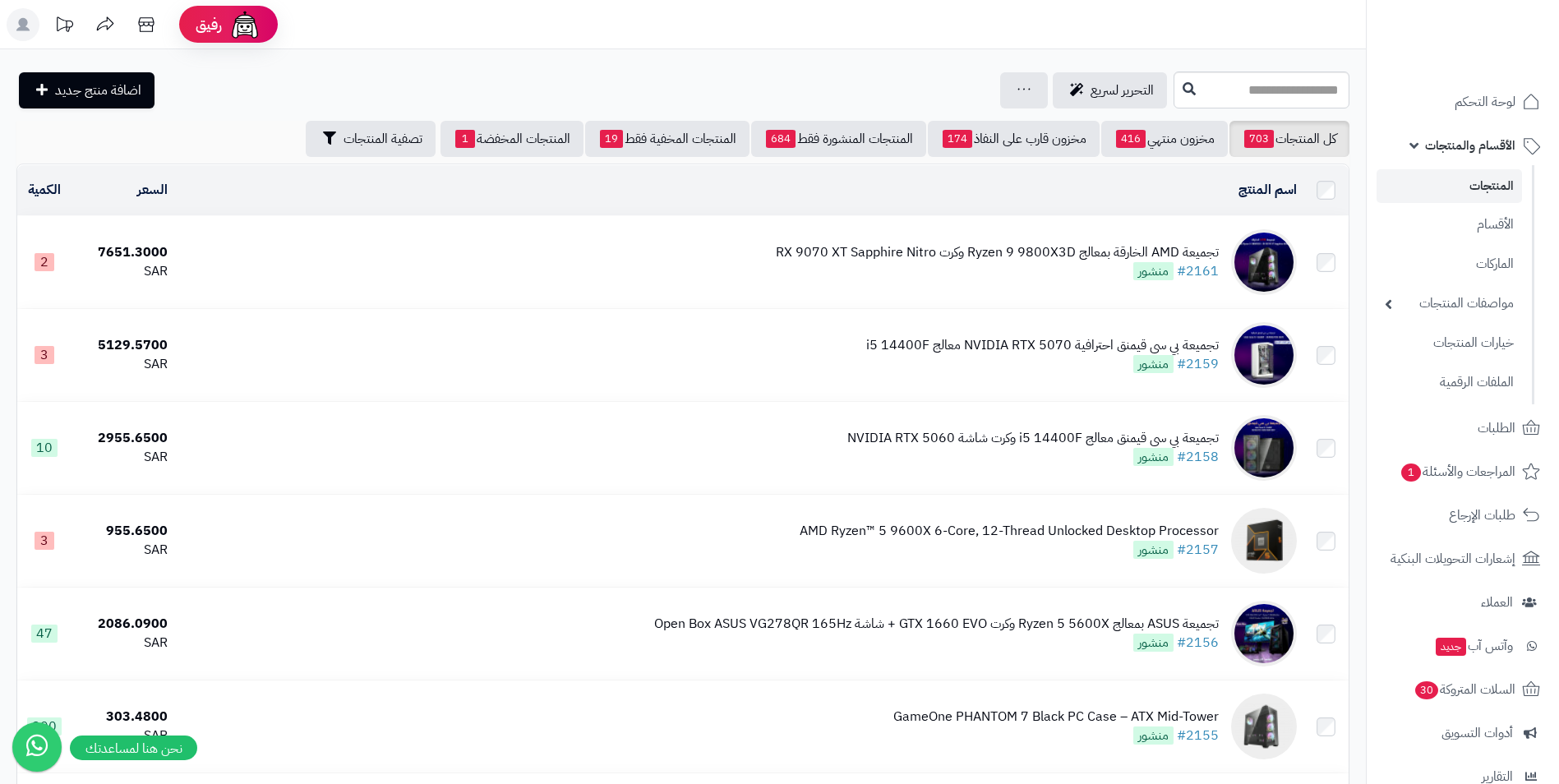click on "الأقسام والمنتجات" at bounding box center (1470, 145) 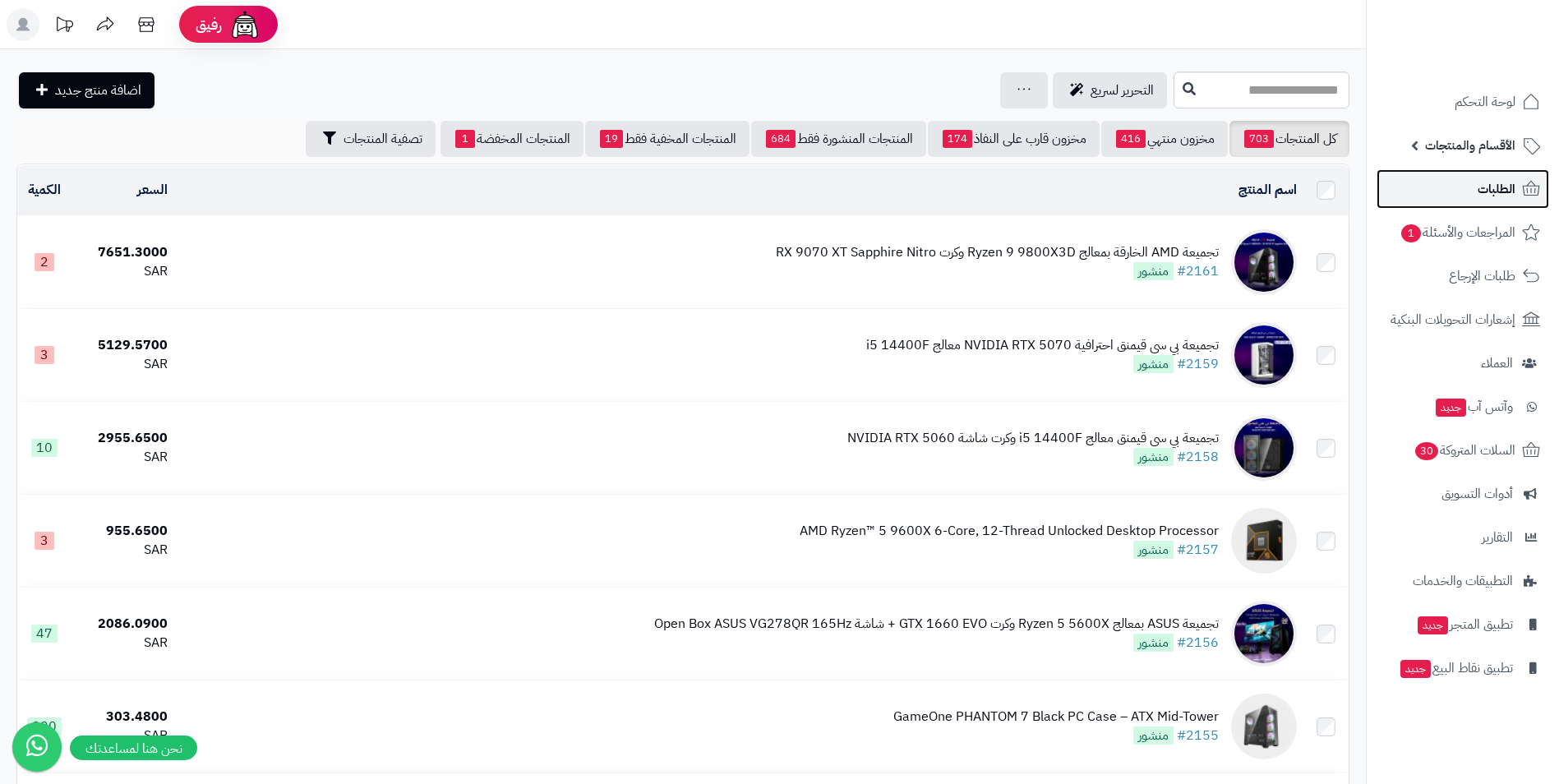 click on "الطلبات" at bounding box center (1497, 189) 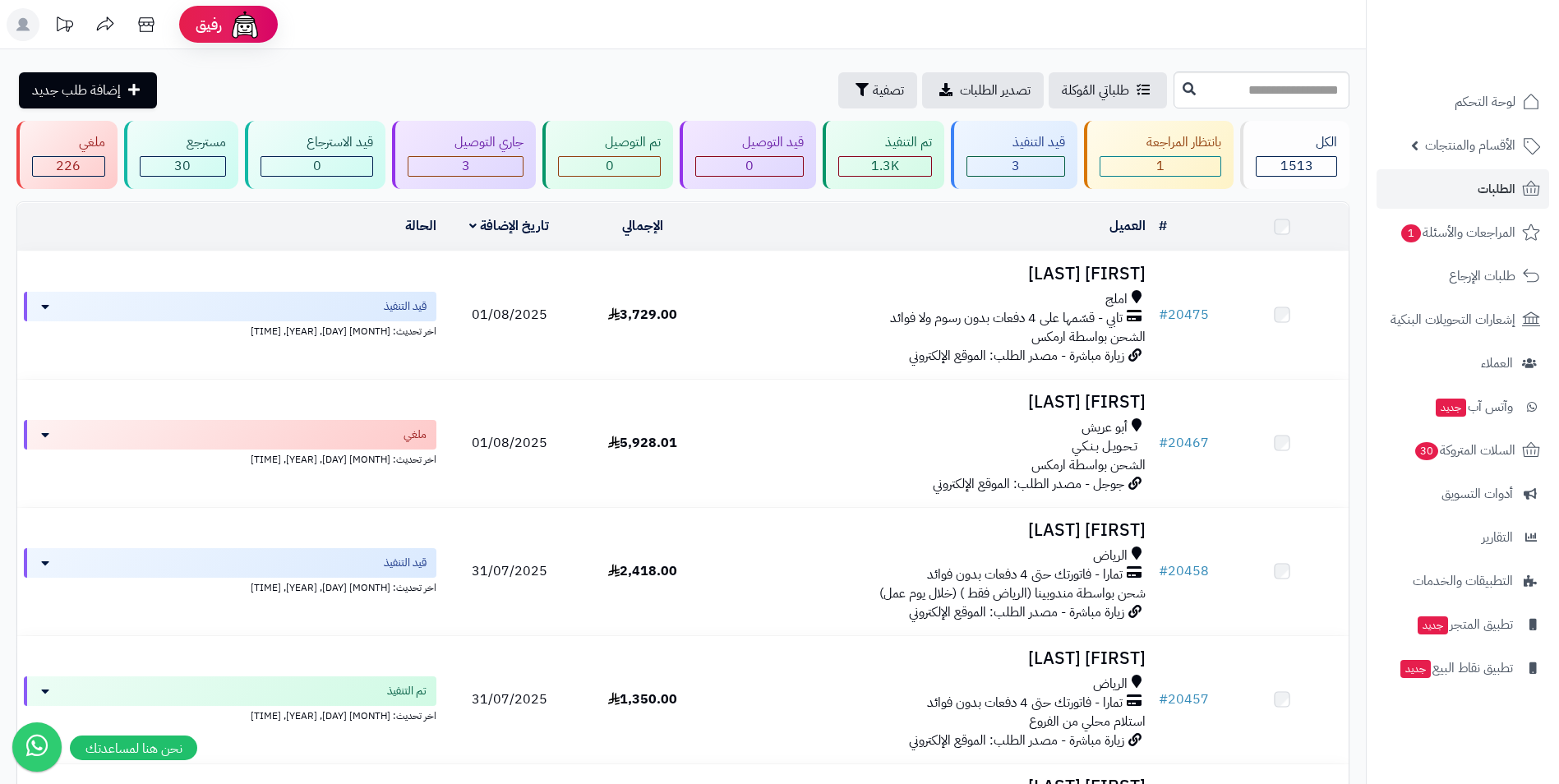 scroll, scrollTop: 0, scrollLeft: 0, axis: both 